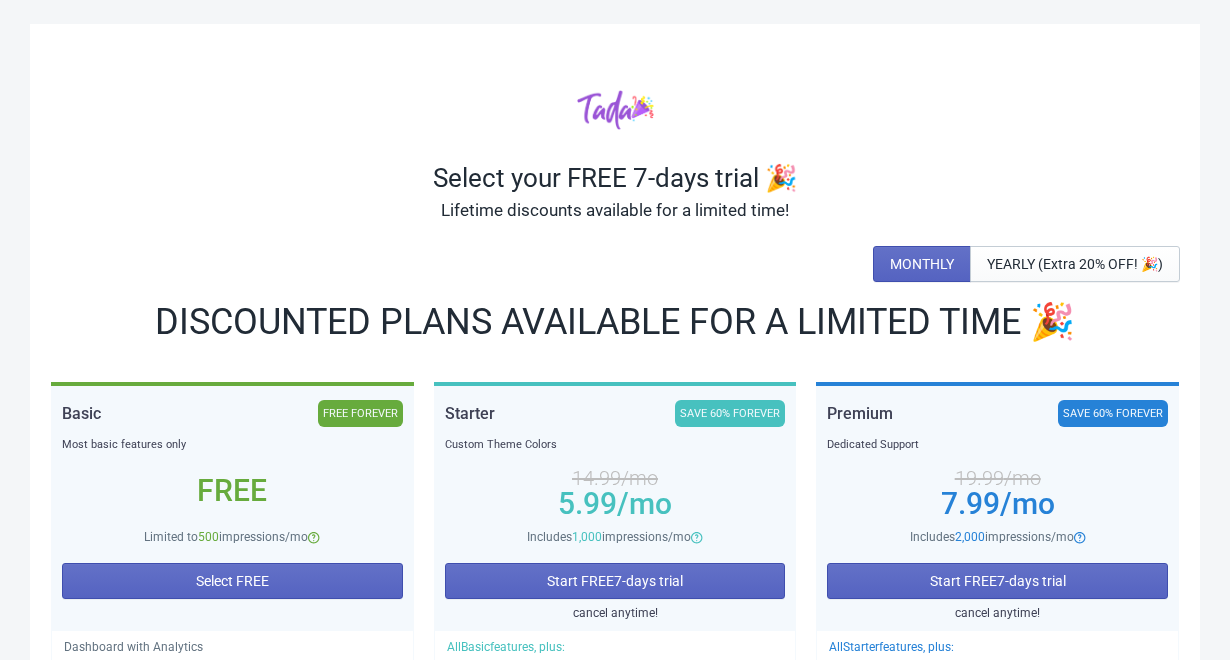 scroll, scrollTop: 0, scrollLeft: 0, axis: both 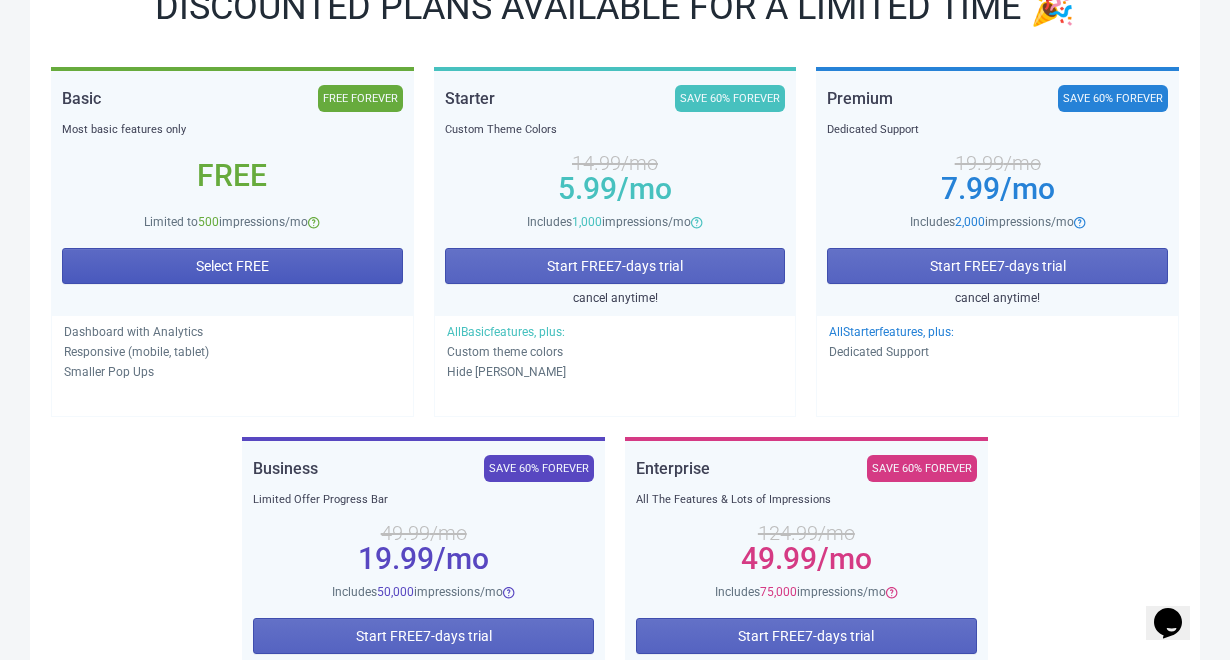 click on "Select FREE" at bounding box center (232, 266) 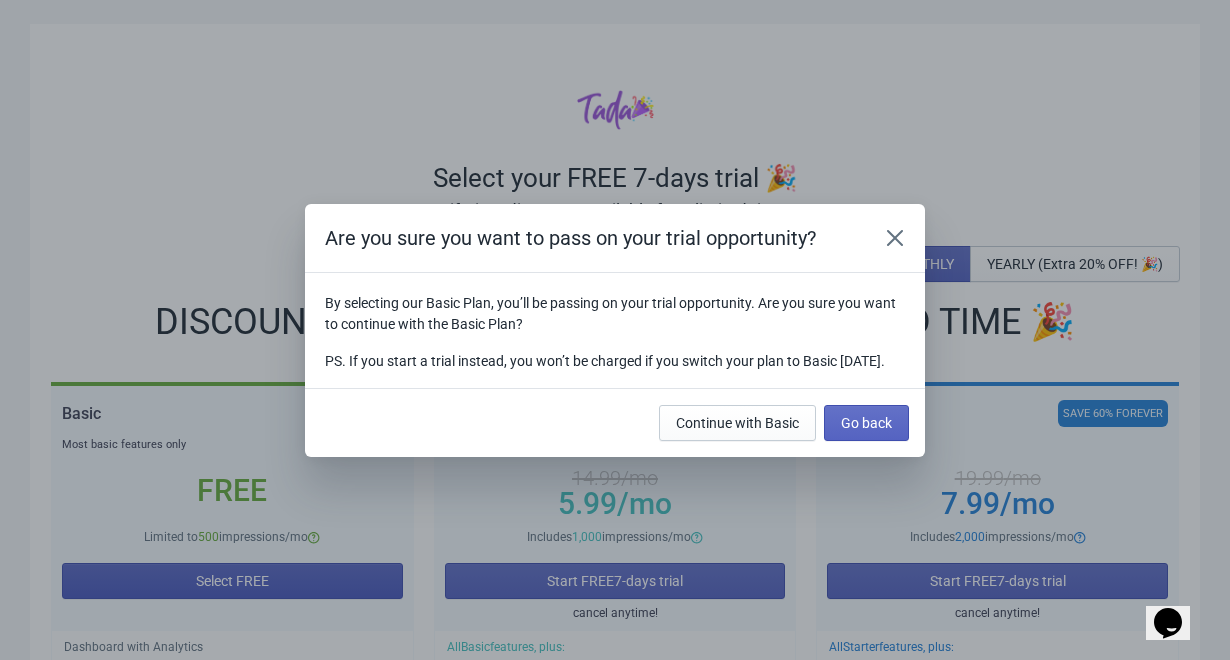 scroll, scrollTop: 0, scrollLeft: 0, axis: both 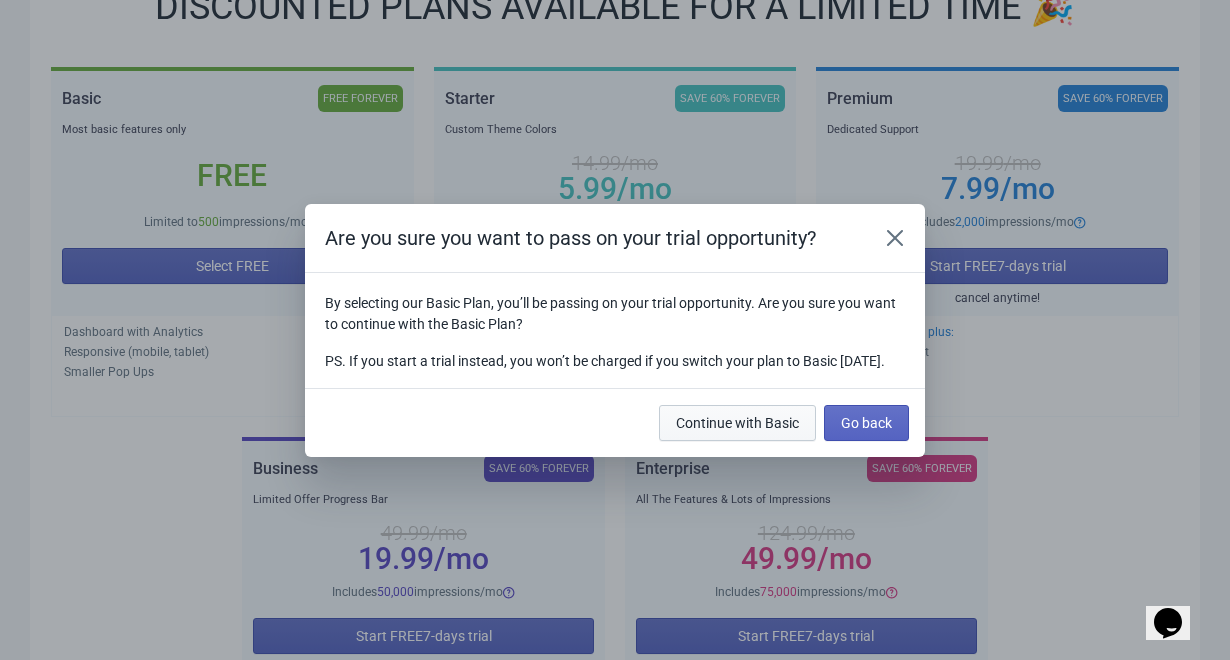click on "Continue with Basic" at bounding box center [737, 423] 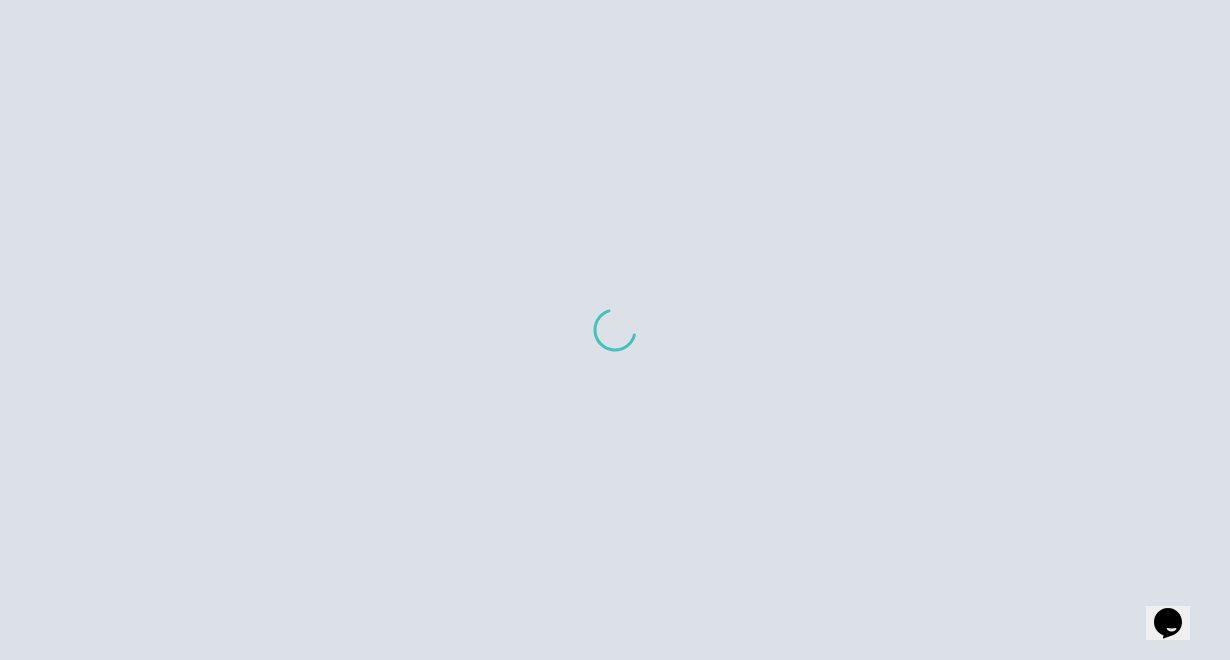 scroll, scrollTop: 20, scrollLeft: 0, axis: vertical 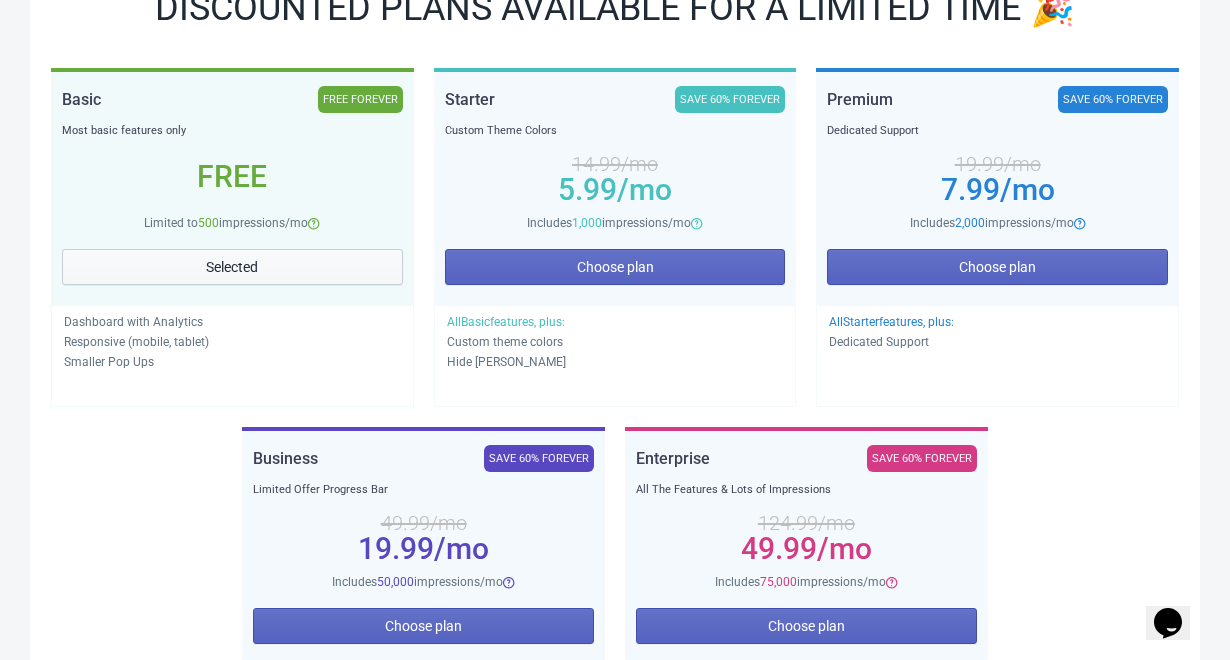 click on "Selected" at bounding box center (232, 267) 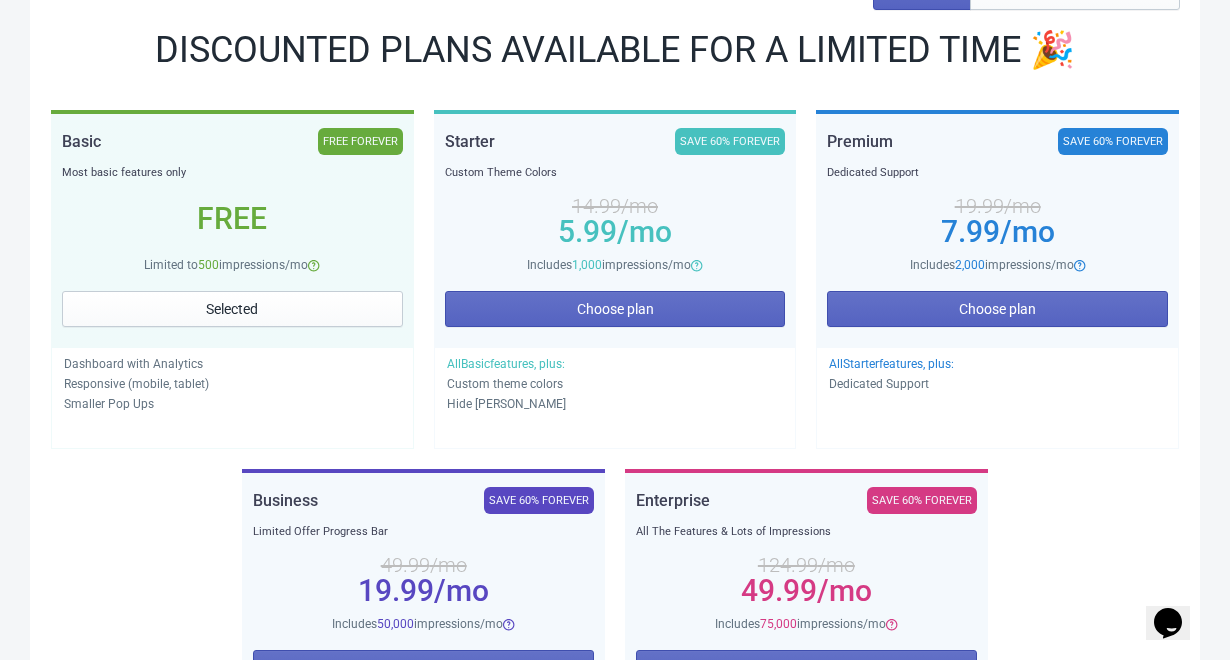 scroll, scrollTop: 296, scrollLeft: 0, axis: vertical 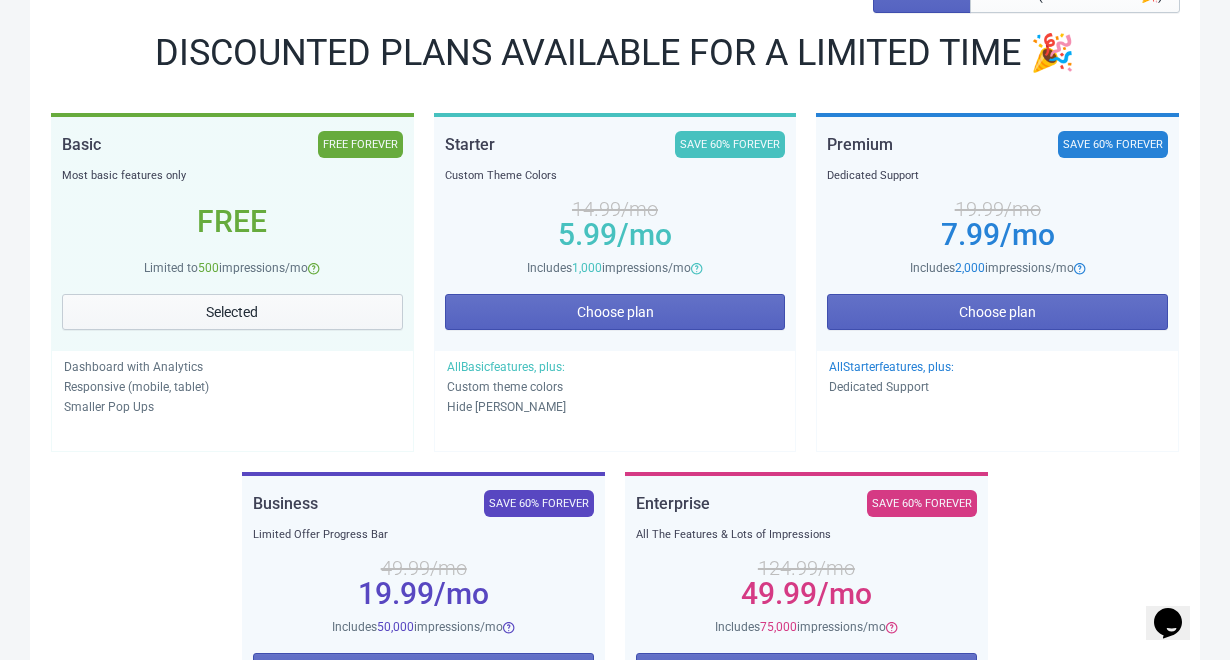 click on "Selected" at bounding box center (232, 312) 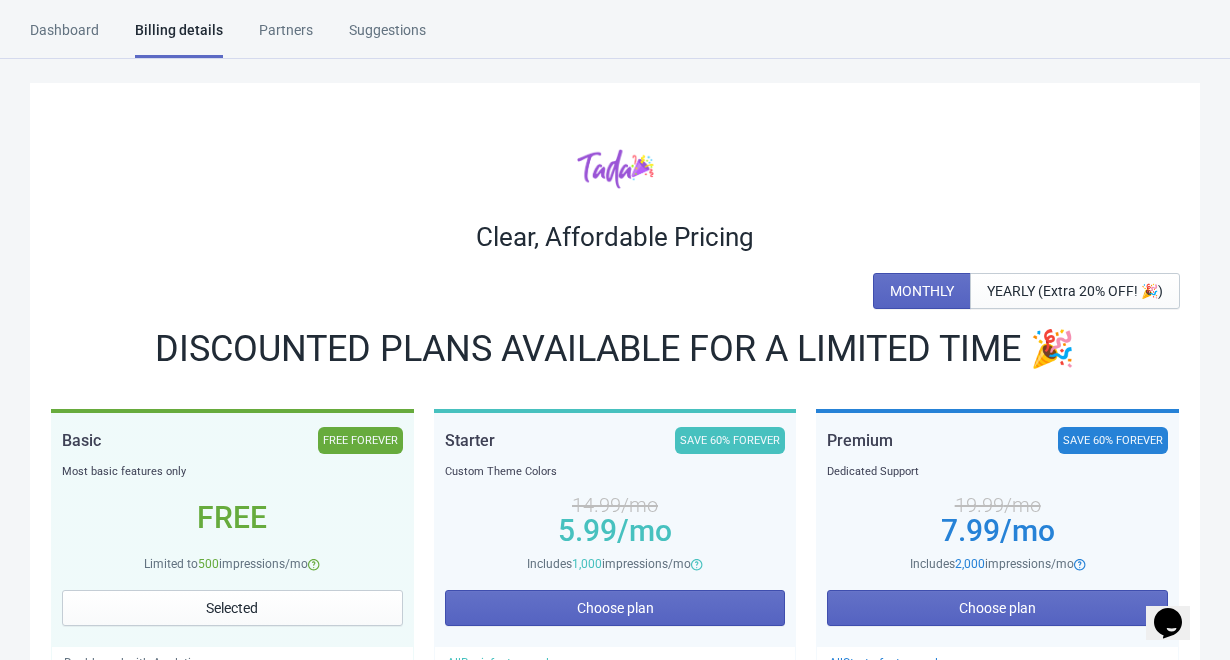 scroll, scrollTop: 17, scrollLeft: 0, axis: vertical 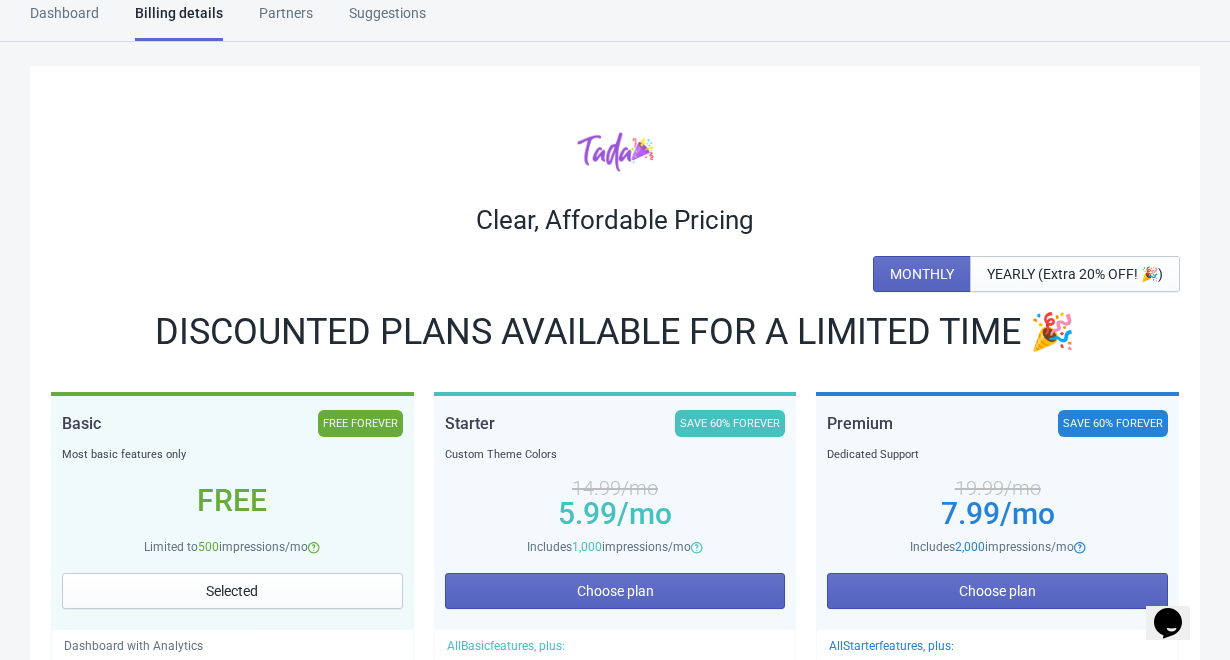 click on "Free" at bounding box center (232, 501) 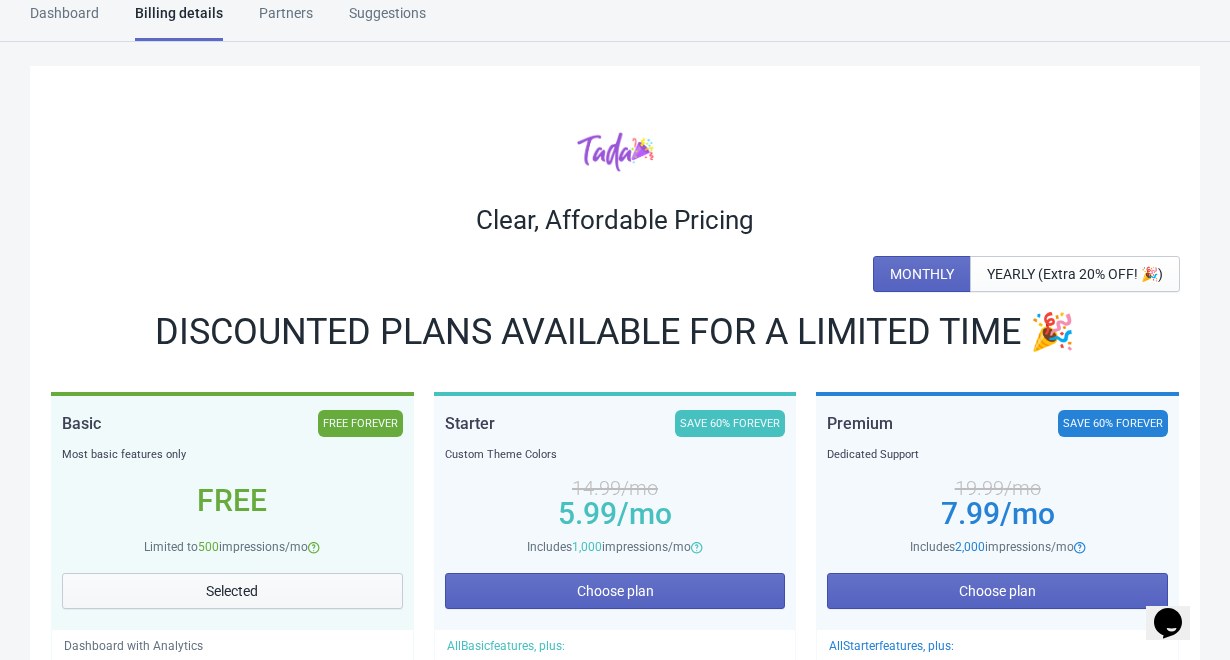 click on "Selected" at bounding box center [232, 591] 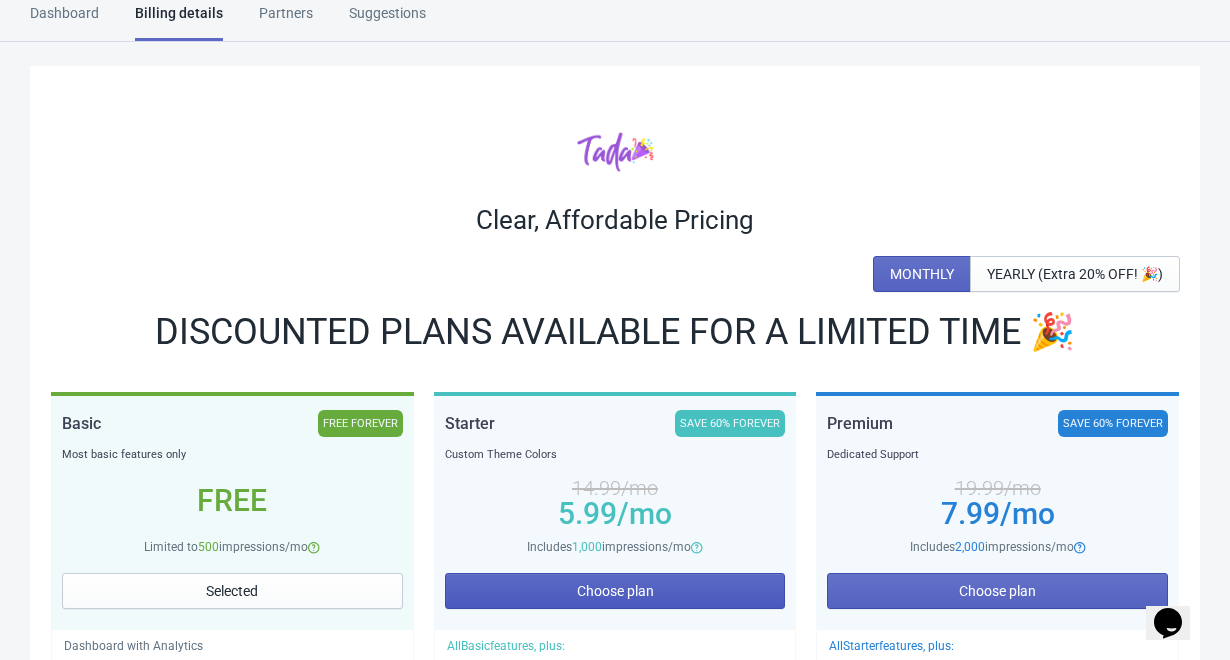 click on "Choose plan" at bounding box center [615, 591] 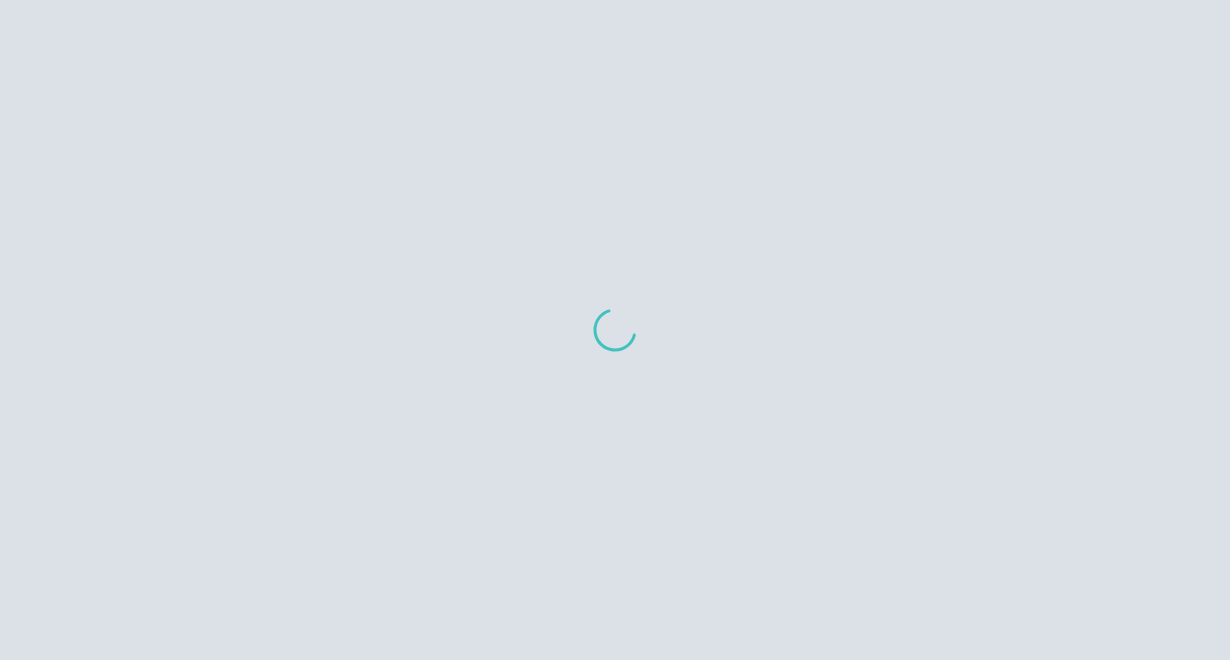 scroll, scrollTop: 0, scrollLeft: 0, axis: both 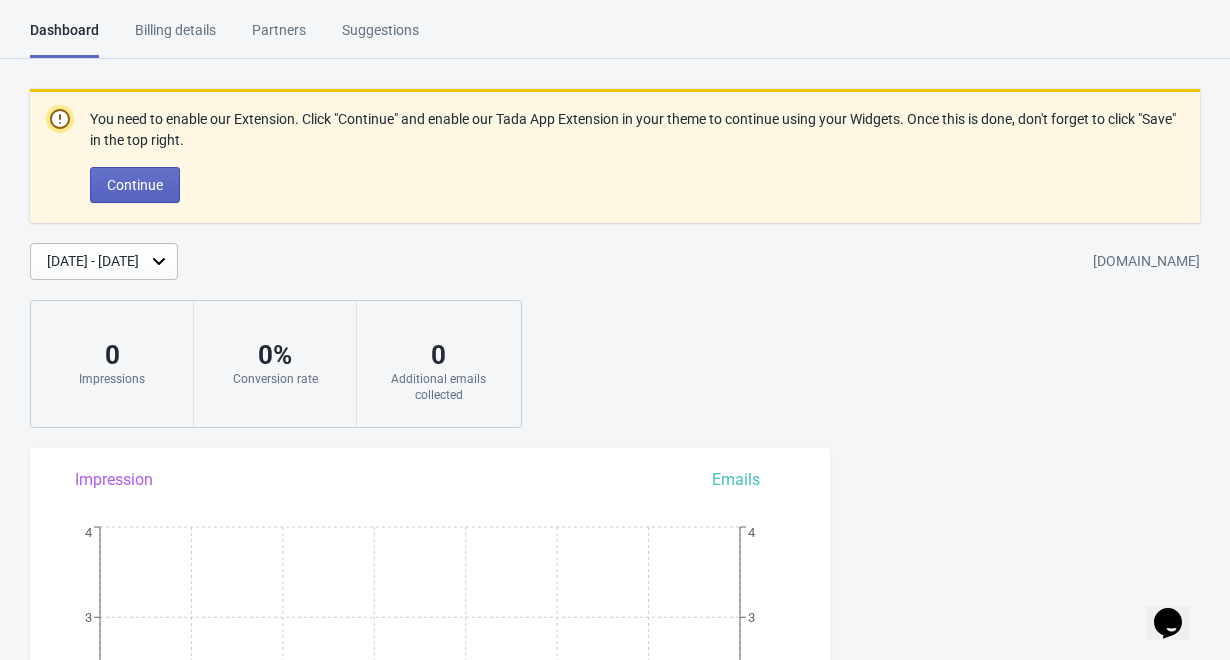 click on "Billing details" at bounding box center (175, 37) 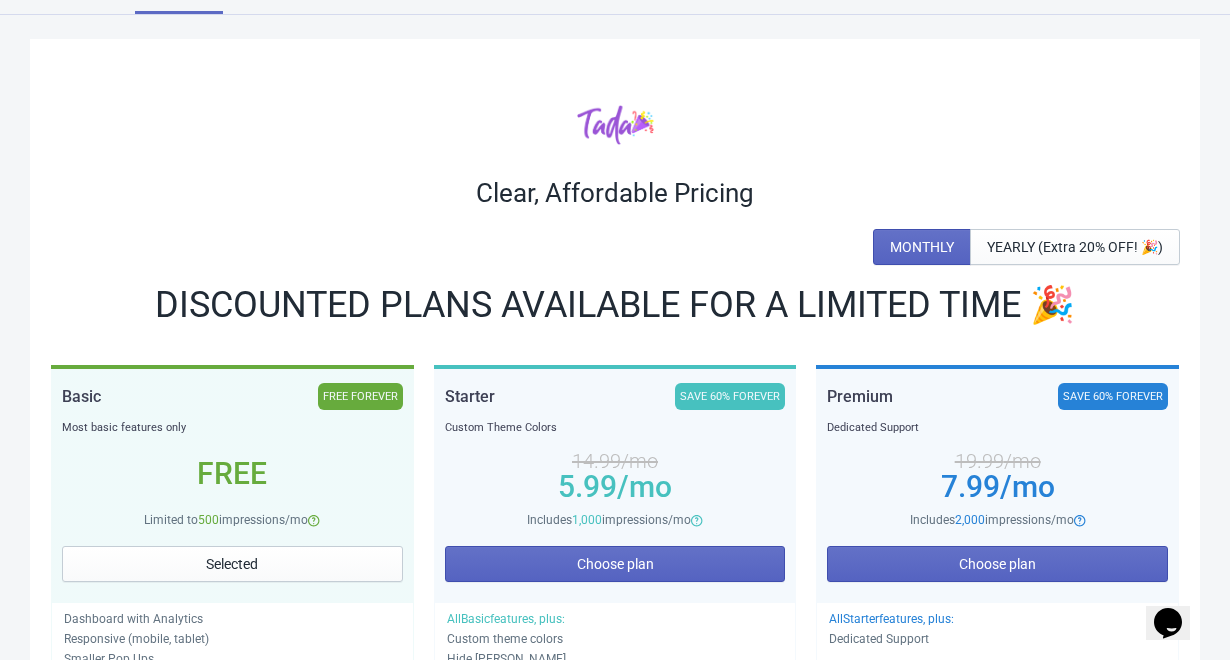scroll, scrollTop: 86, scrollLeft: 0, axis: vertical 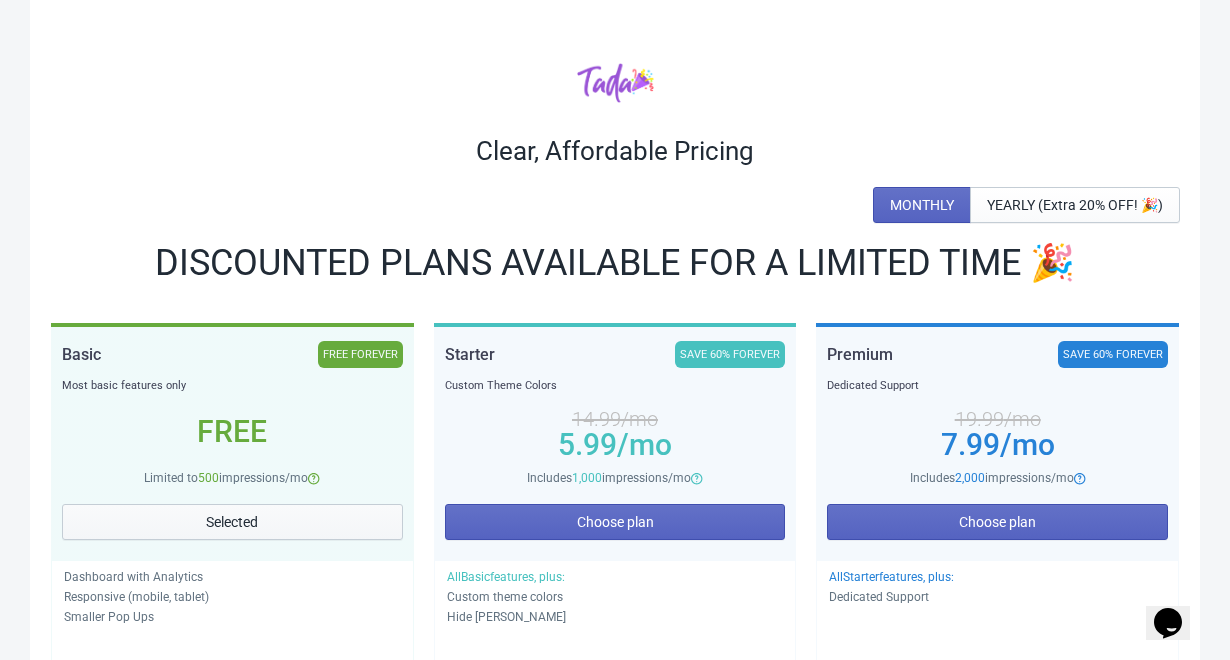 click on "Selected" at bounding box center [232, 522] 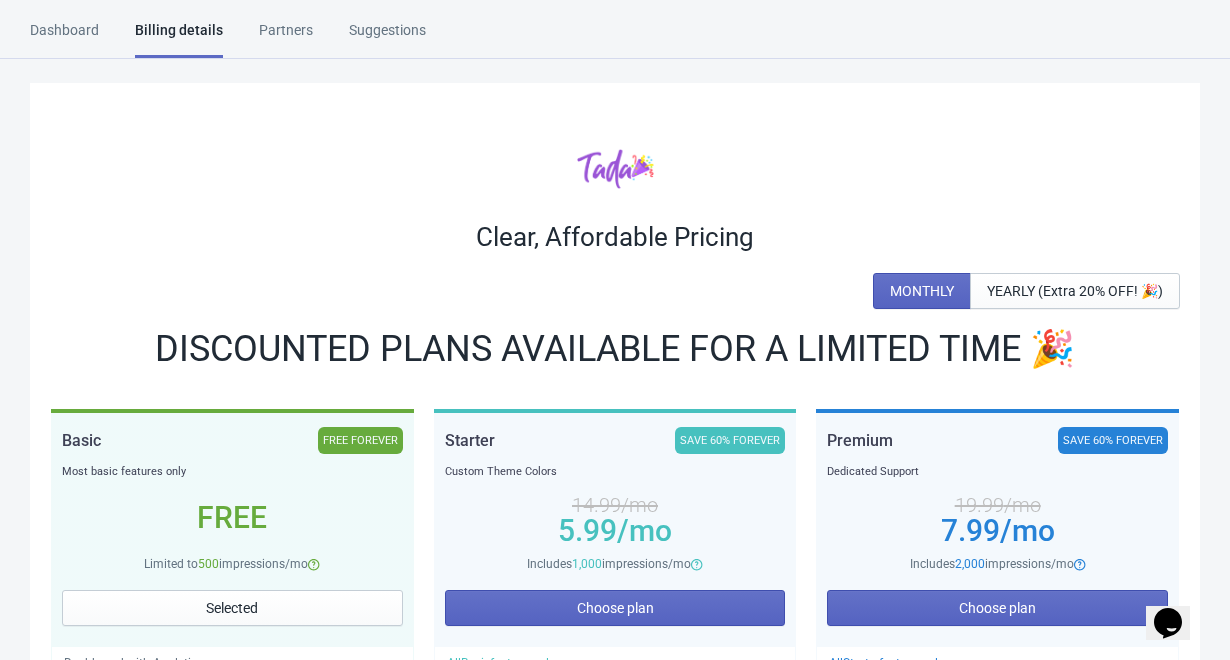 scroll, scrollTop: 0, scrollLeft: 0, axis: both 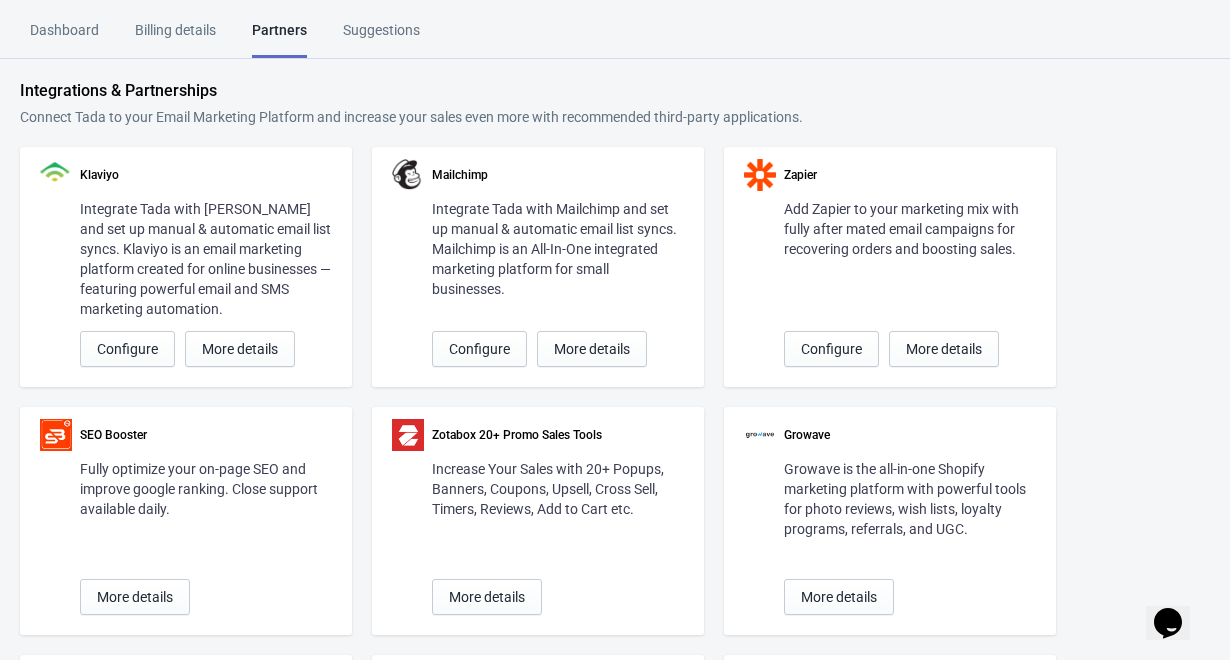 click on "Dashboard" at bounding box center (64, 37) 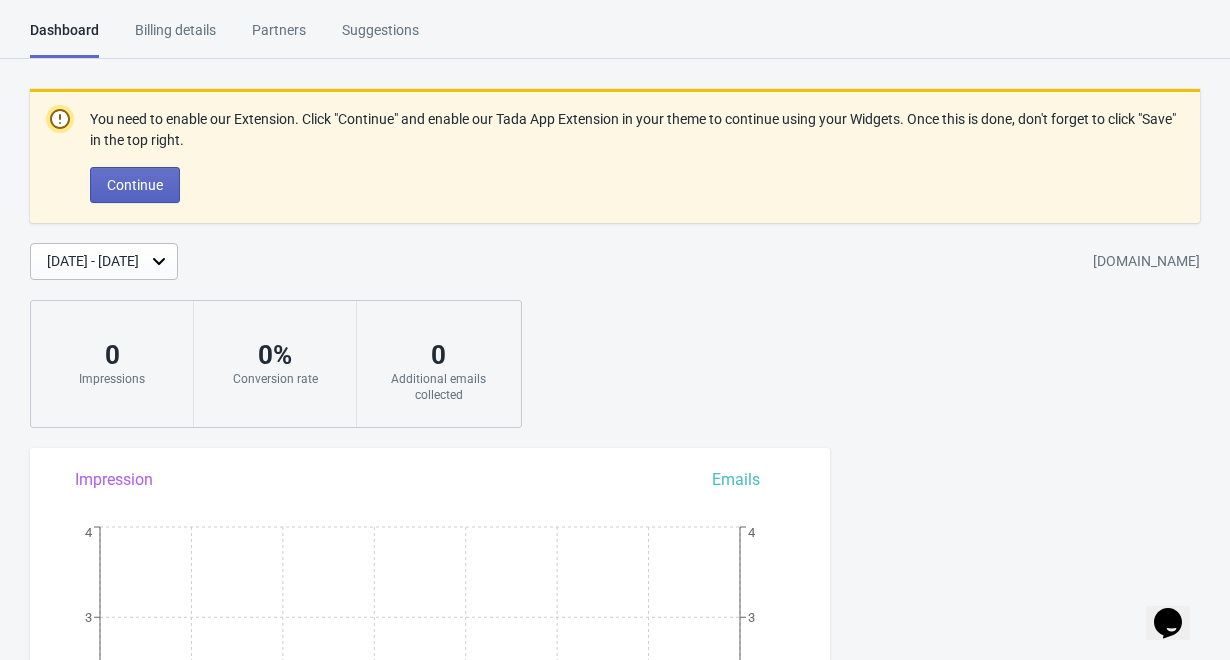 scroll, scrollTop: 0, scrollLeft: 0, axis: both 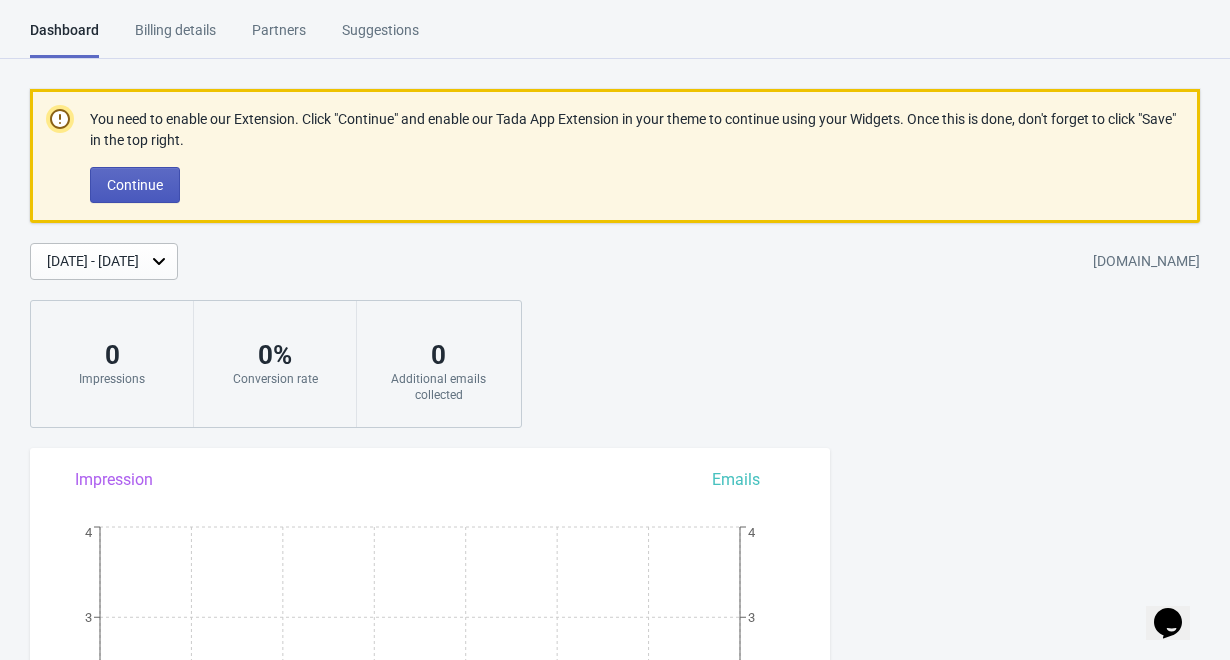 click on "Continue" at bounding box center [135, 185] 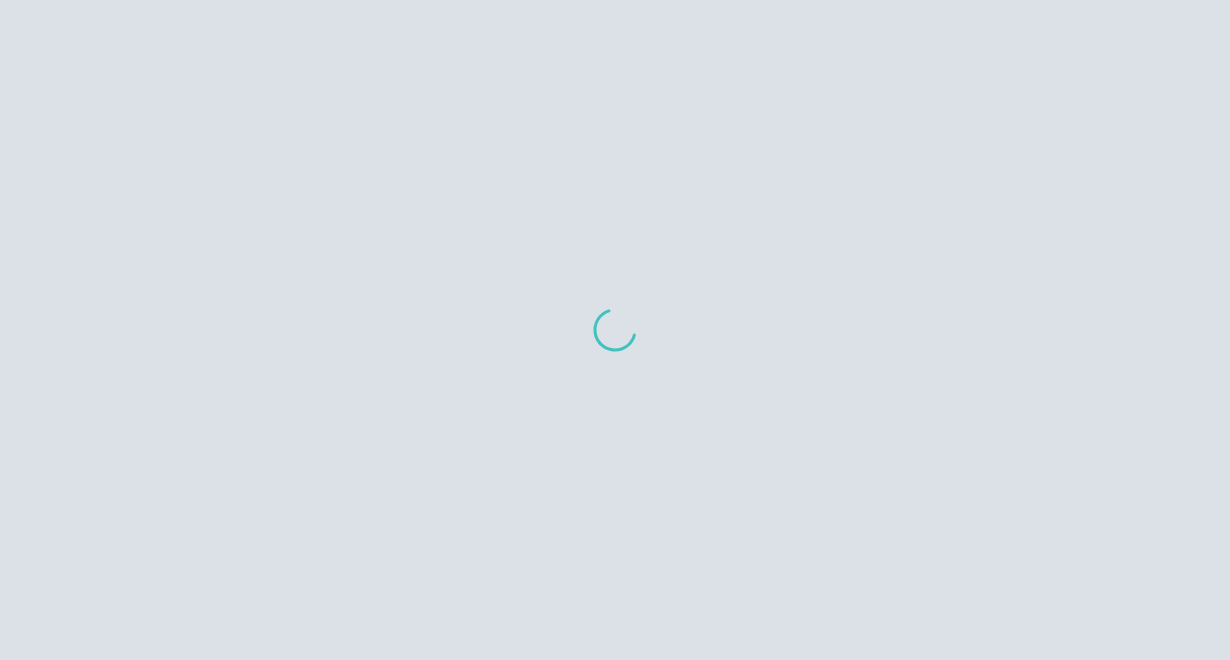 scroll, scrollTop: 0, scrollLeft: 0, axis: both 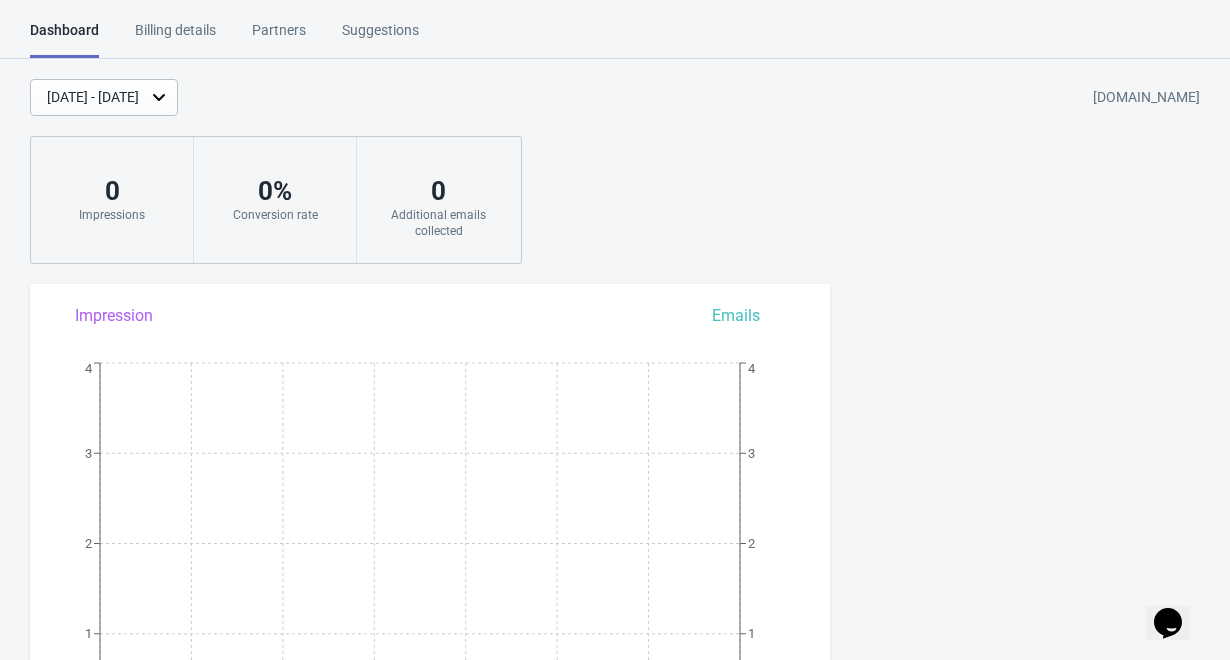 click on "Billing details" at bounding box center [175, 37] 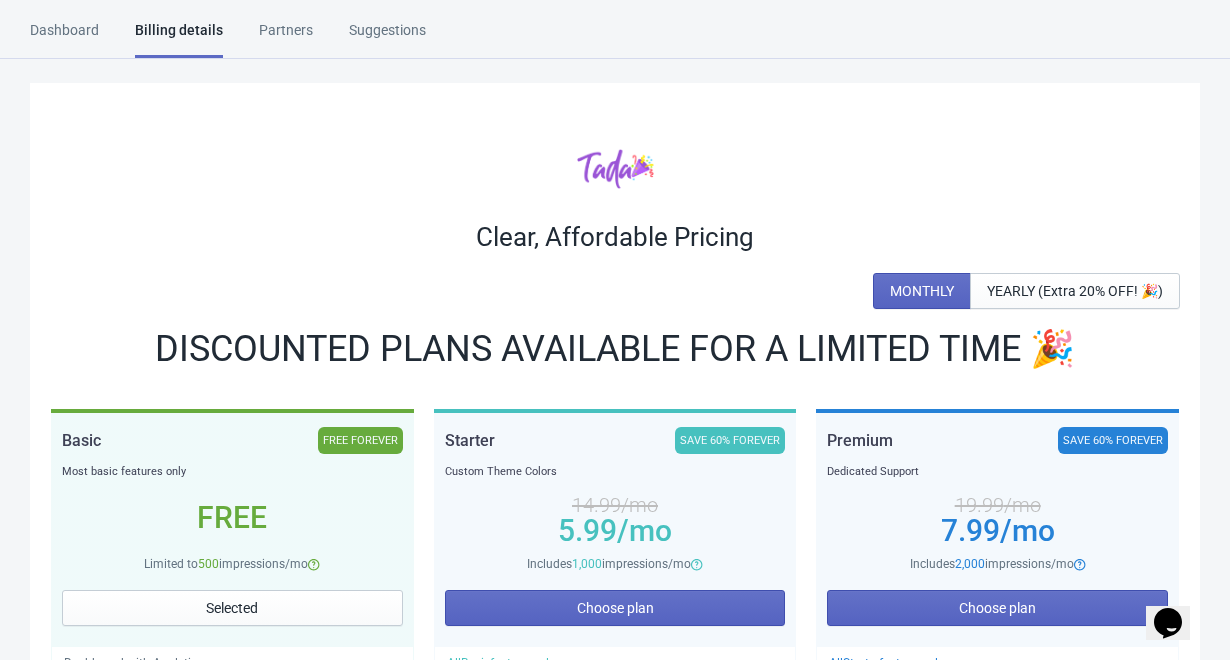click on "Partners" at bounding box center [286, 37] 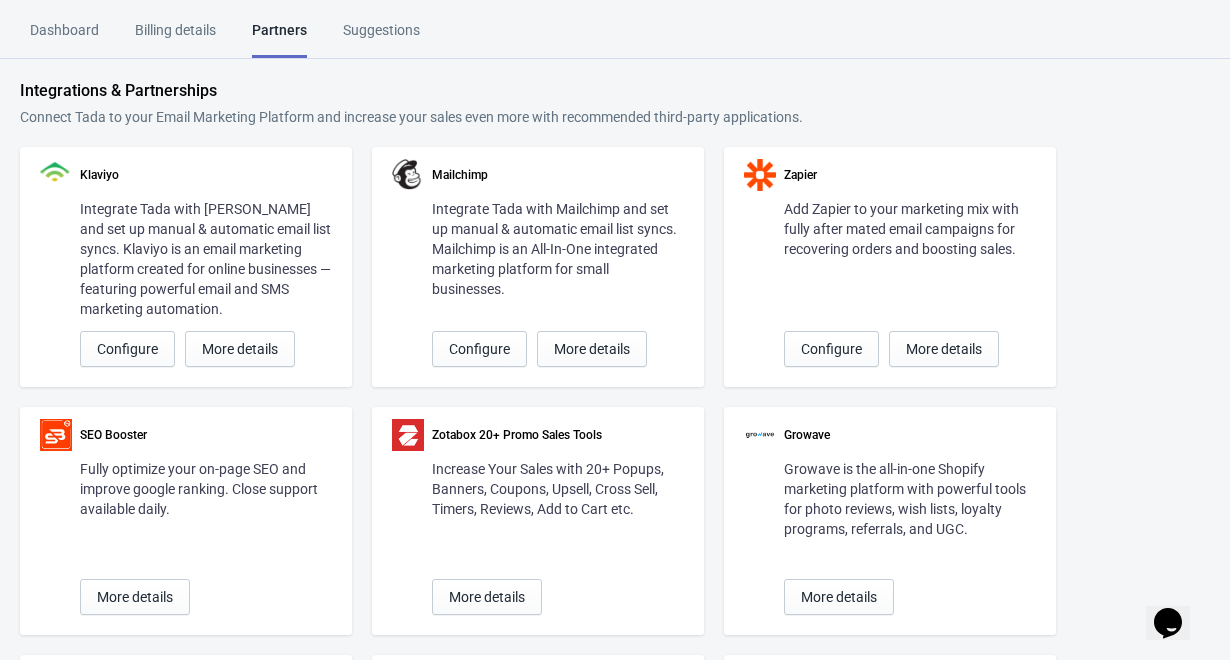 click on "Suggestions" at bounding box center [381, 37] 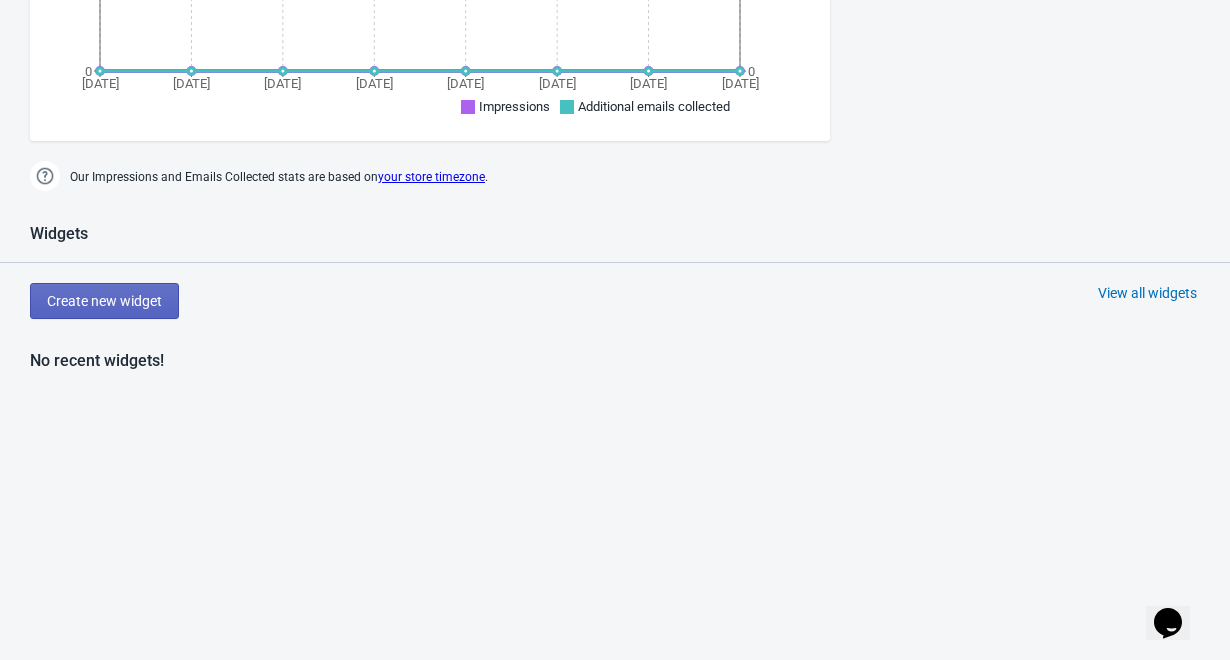 scroll, scrollTop: 667, scrollLeft: 0, axis: vertical 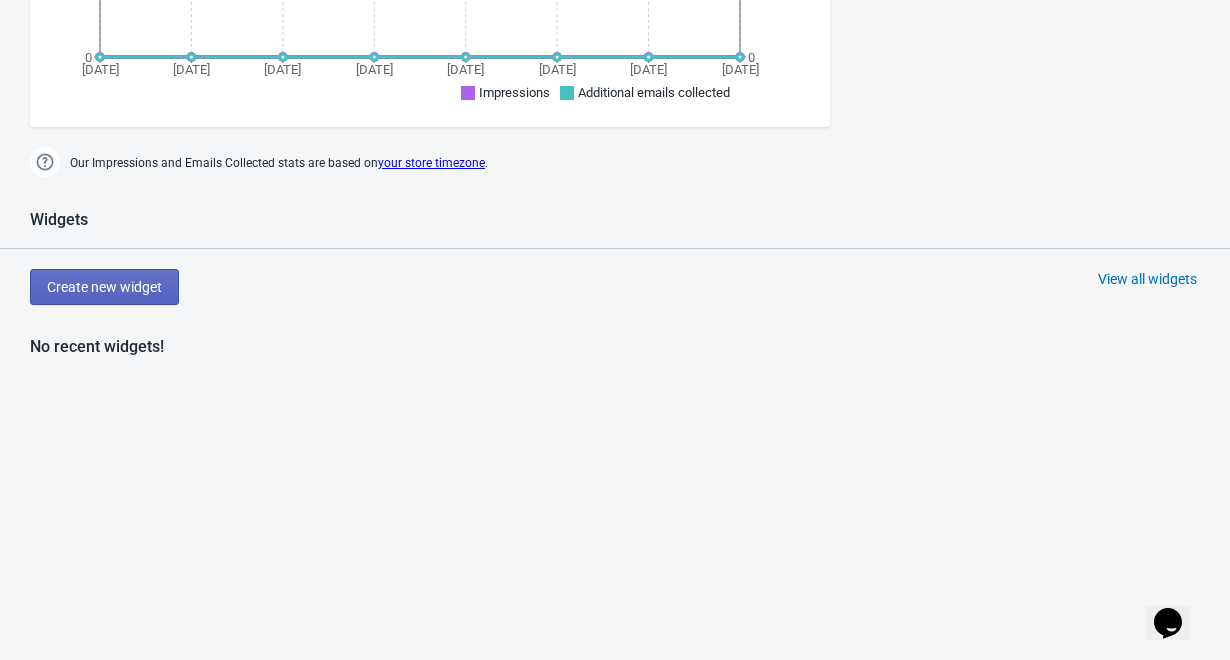 click on "View all widgets" at bounding box center (1147, 279) 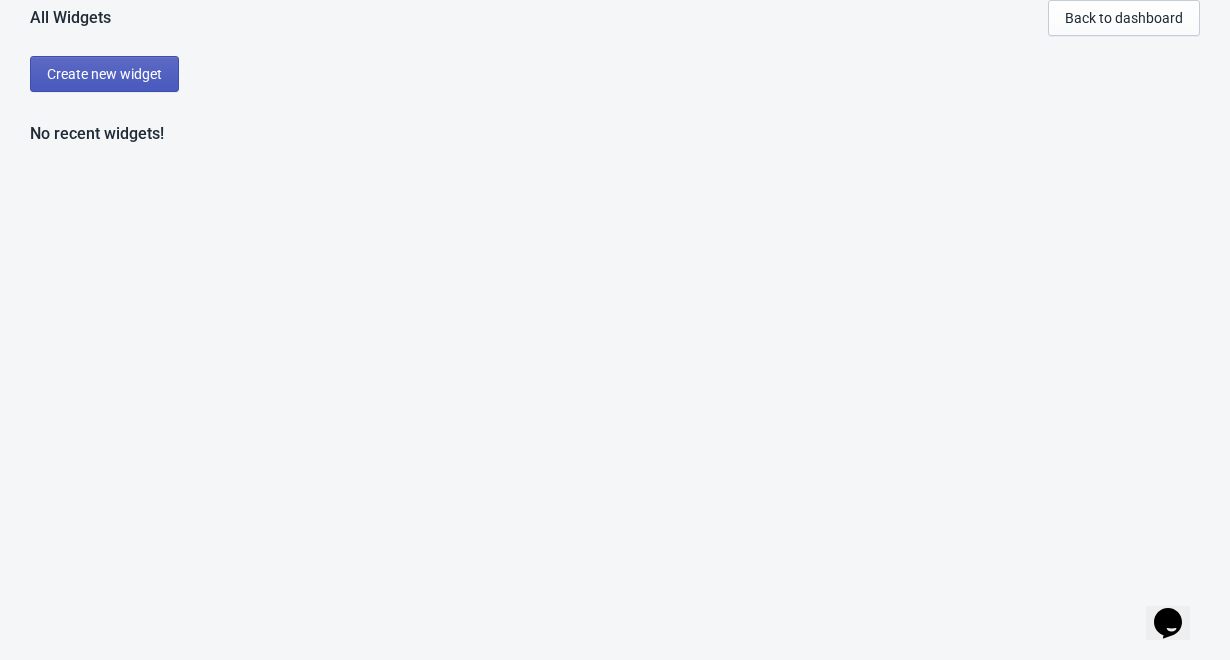 click on "Create new widget" at bounding box center [104, 74] 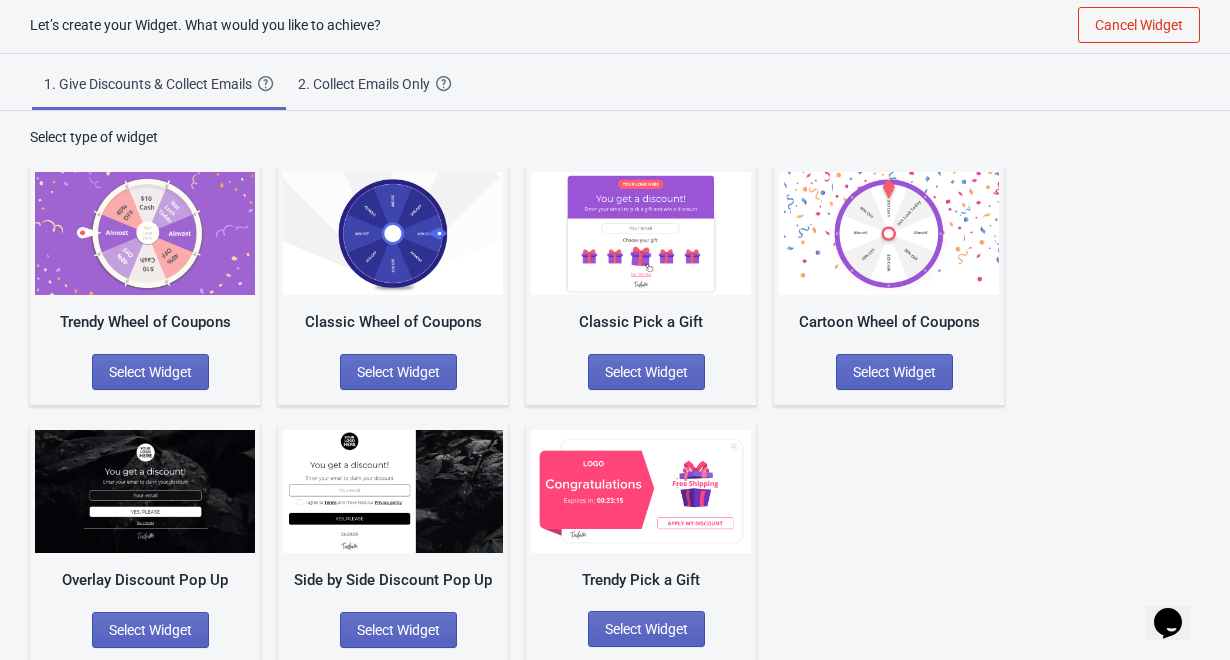 scroll, scrollTop: 22, scrollLeft: 0, axis: vertical 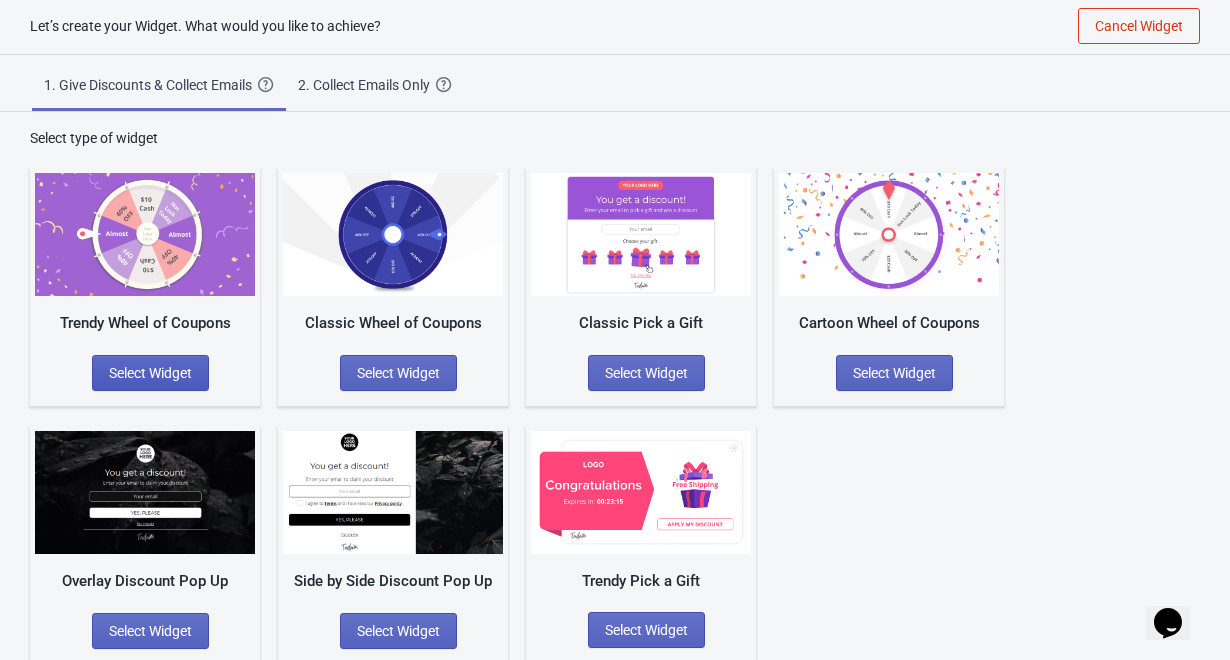 click on "Select Widget" at bounding box center [150, 373] 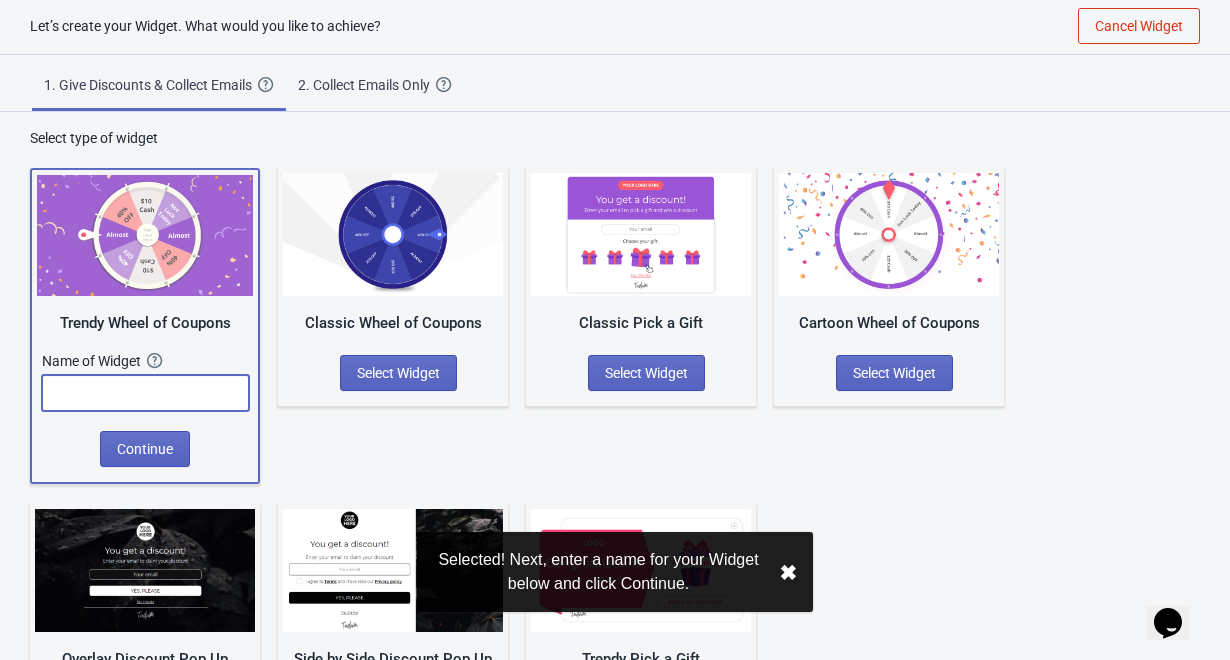 click at bounding box center [145, 393] 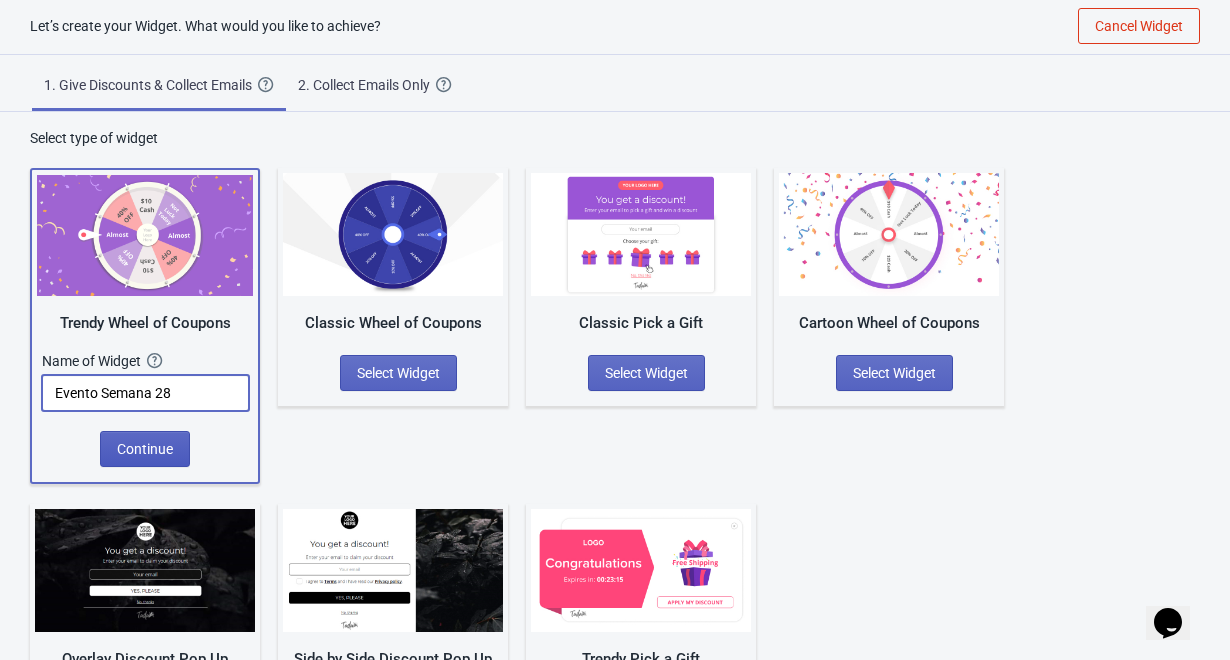 type on "Evento Semana 28" 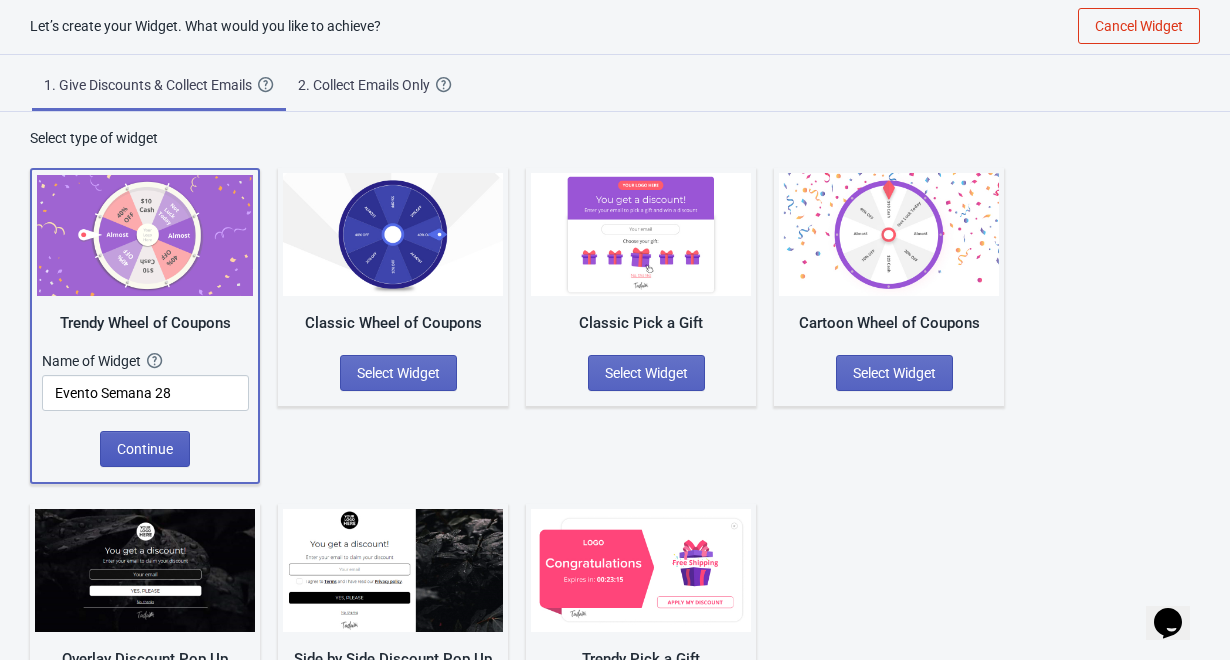 click on "Continue" at bounding box center [145, 449] 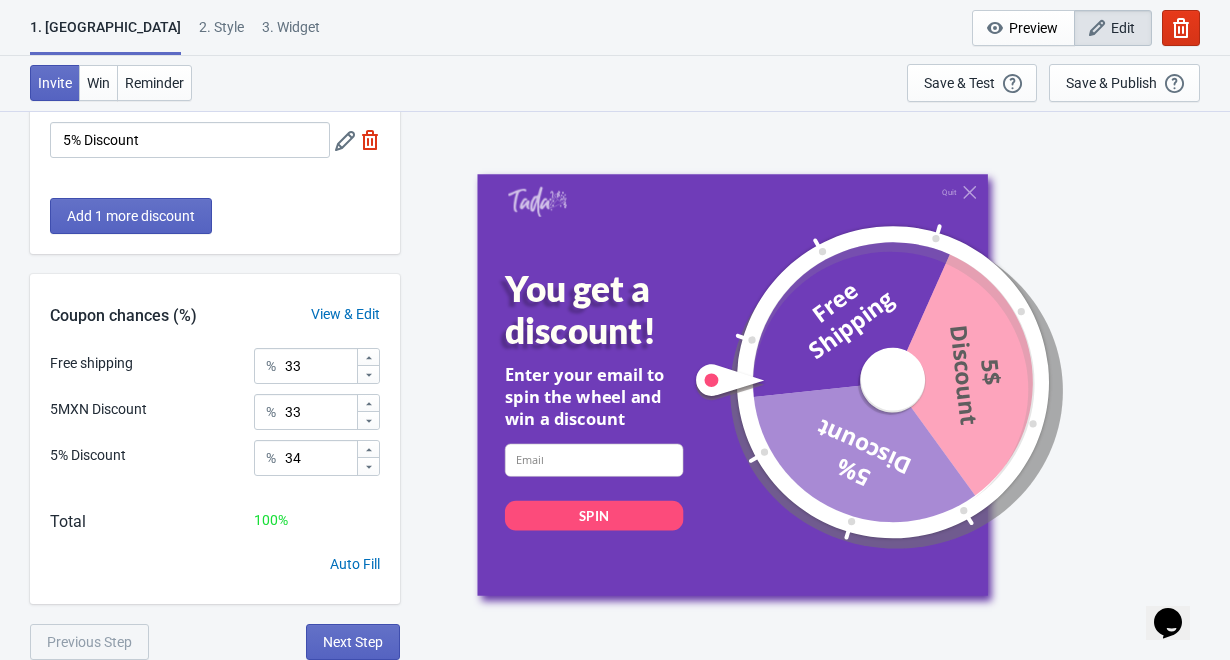 scroll, scrollTop: 279, scrollLeft: 0, axis: vertical 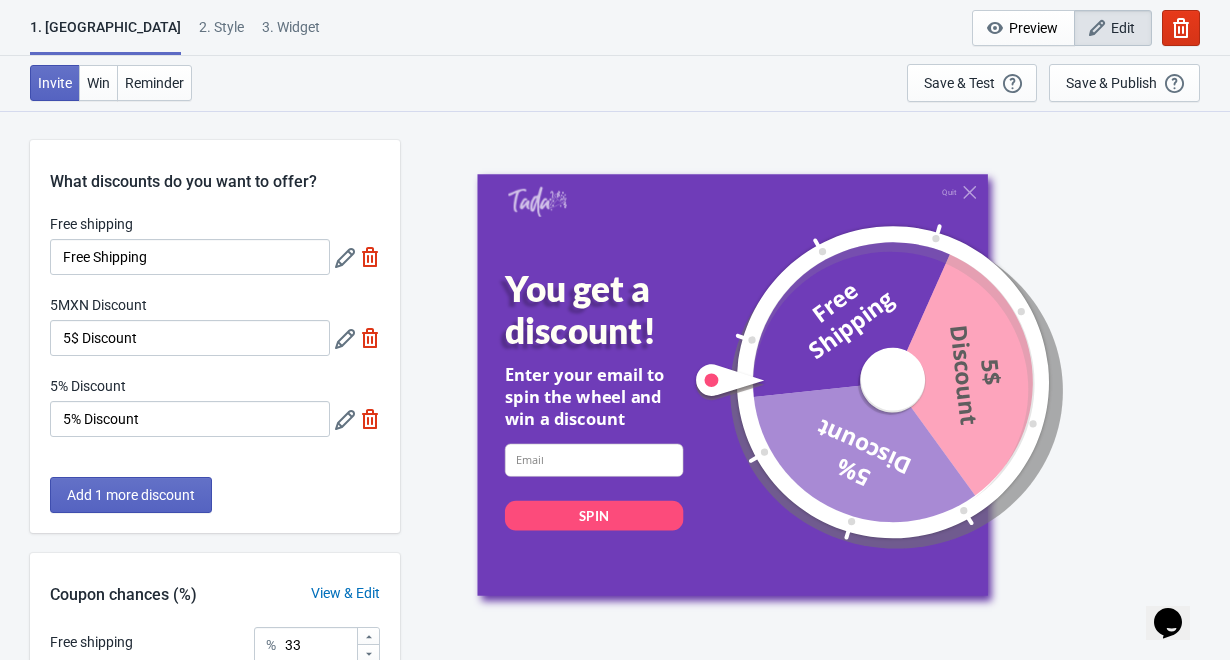click on "2 . Style" at bounding box center (221, 34) 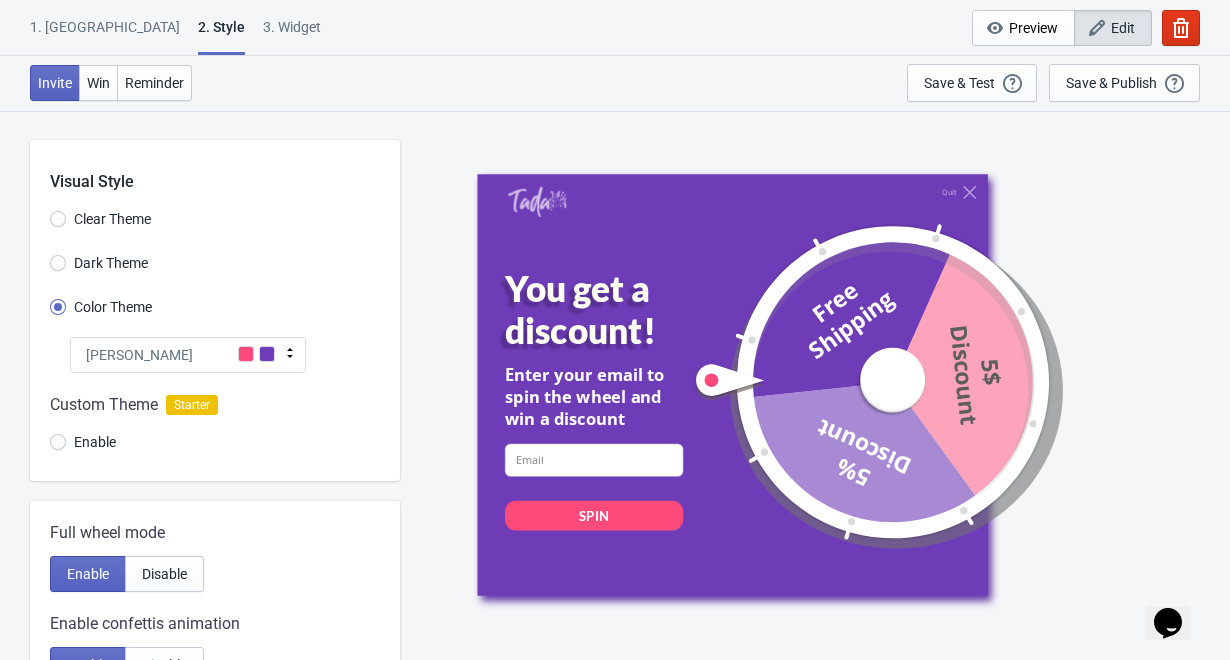 click 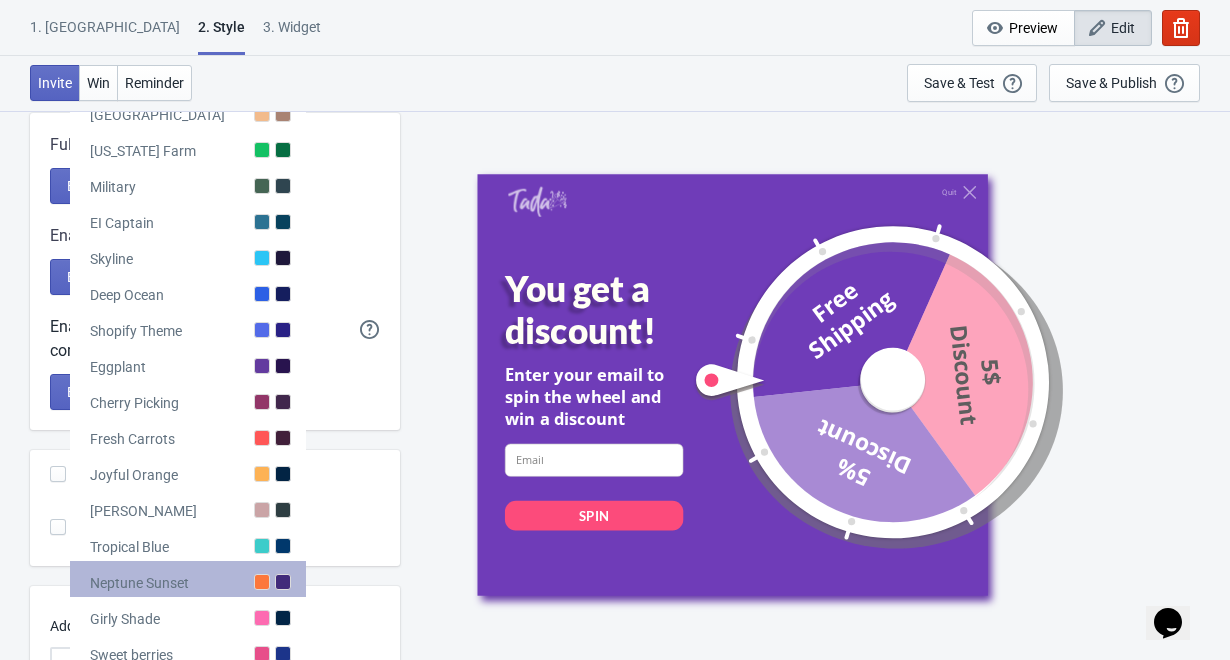 scroll, scrollTop: 432, scrollLeft: 0, axis: vertical 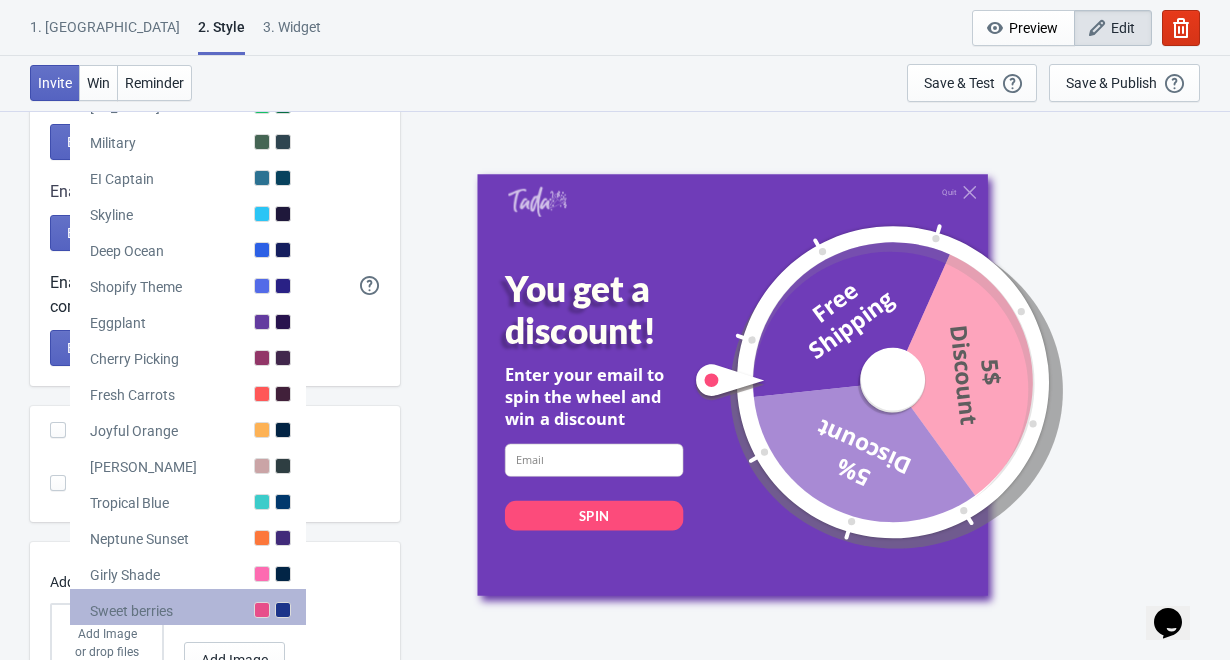 click on "Sweet berries" at bounding box center [188, 607] 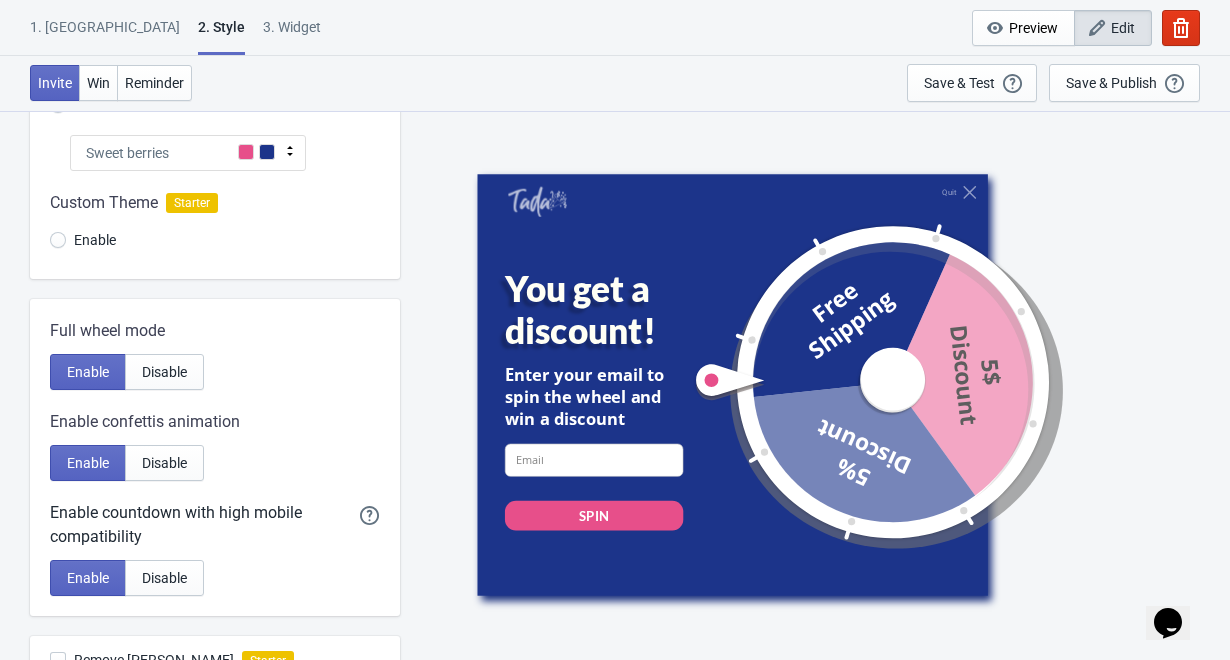 scroll, scrollTop: 197, scrollLeft: 0, axis: vertical 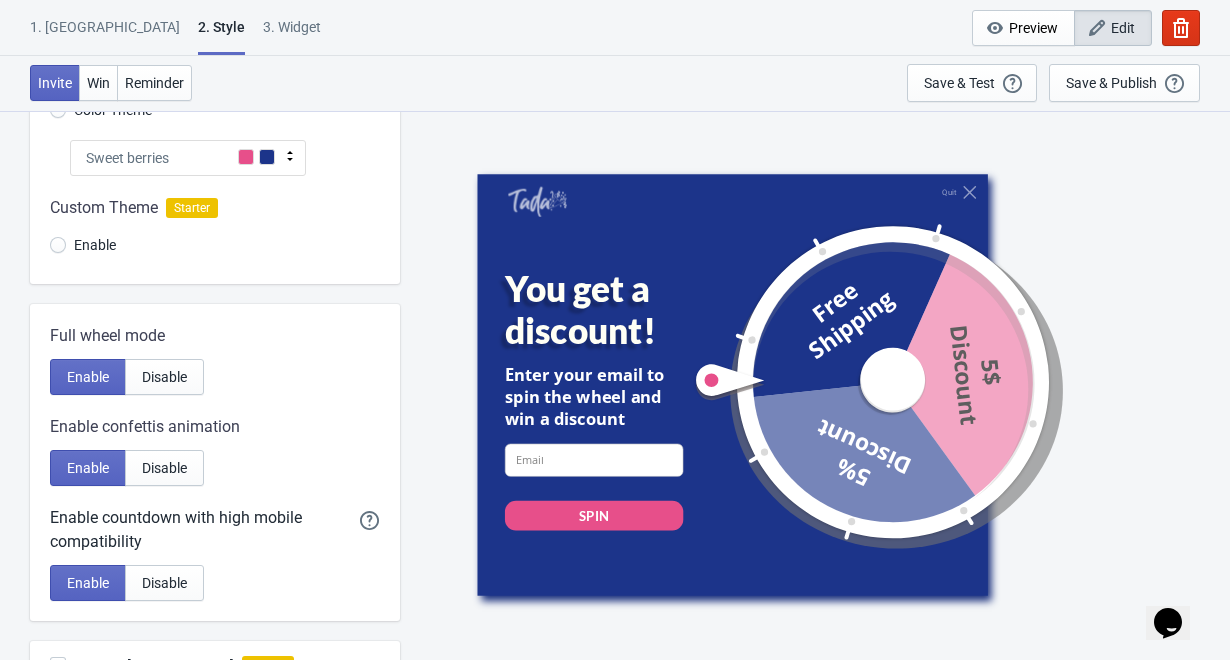 click 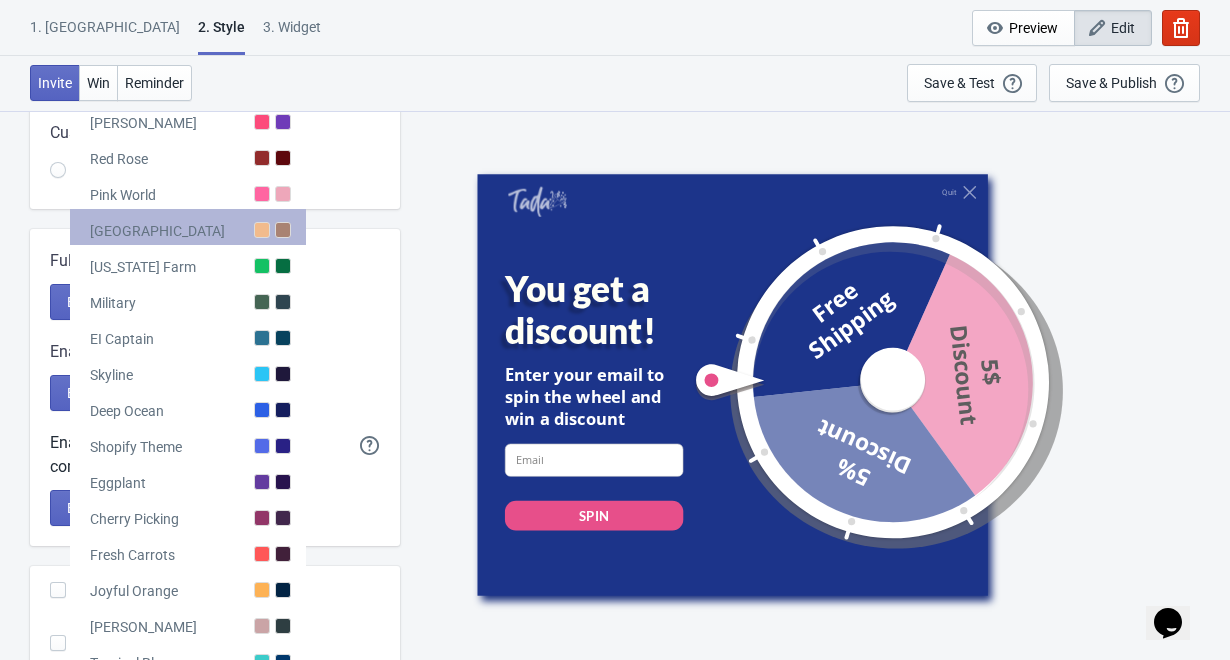 scroll, scrollTop: 273, scrollLeft: 0, axis: vertical 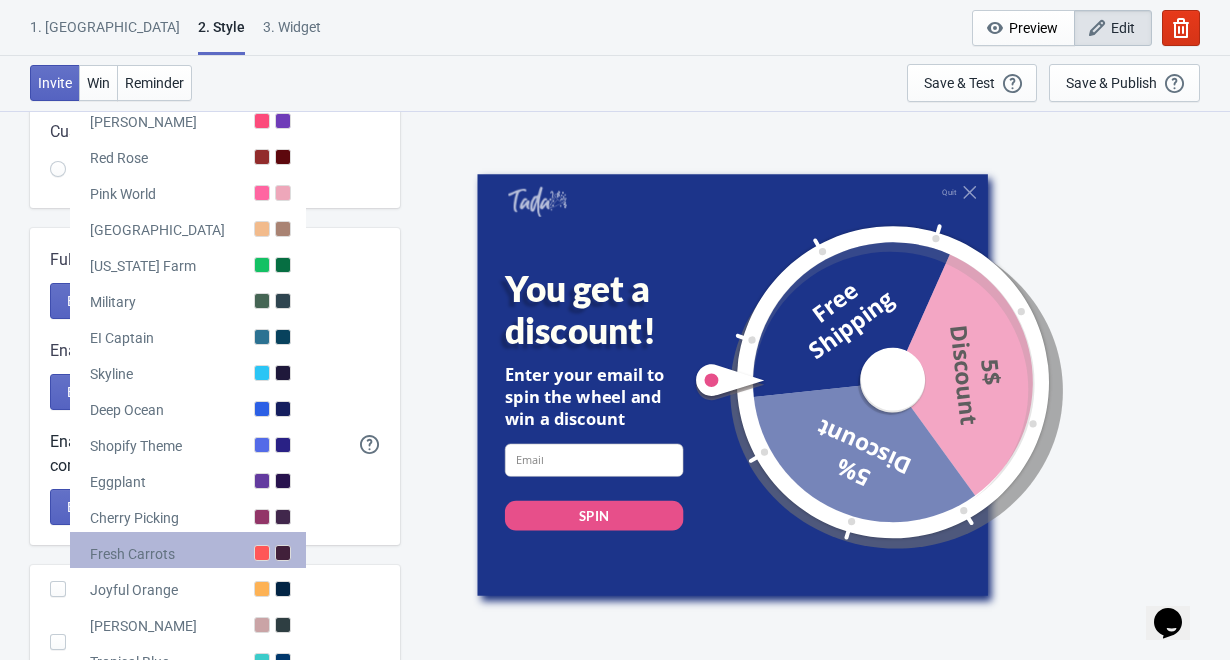 click on "Fresh Carrots" at bounding box center (188, 550) 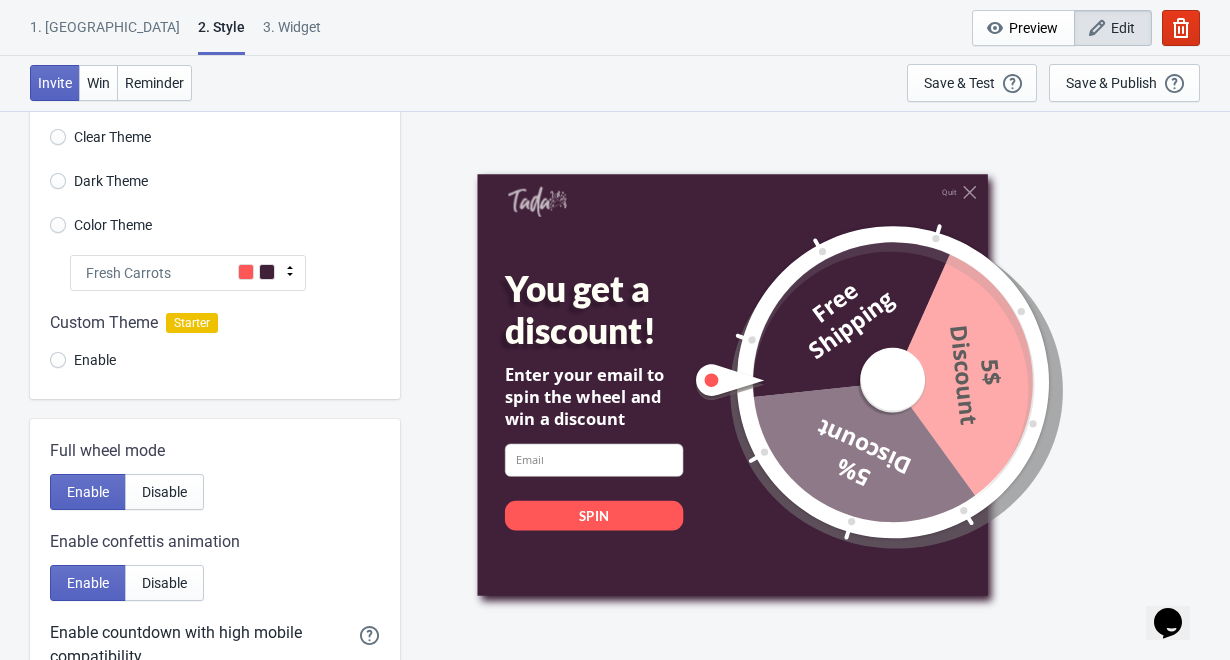 scroll, scrollTop: 65, scrollLeft: 0, axis: vertical 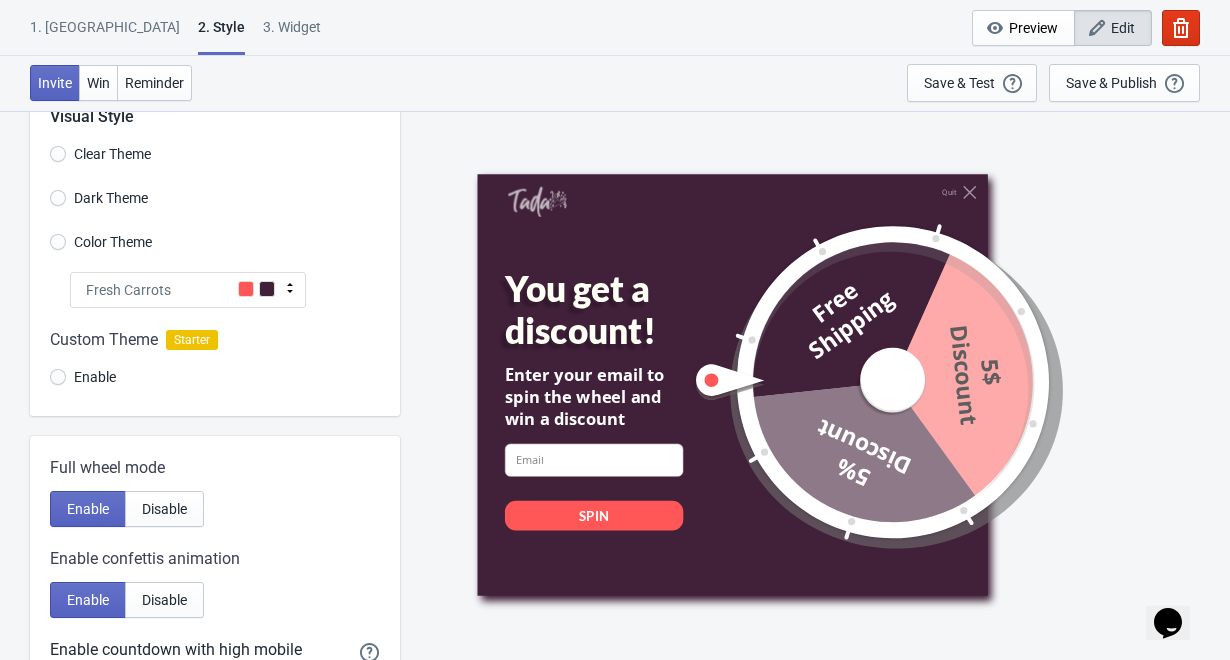 click on "Fresh Carrots" at bounding box center [188, 290] 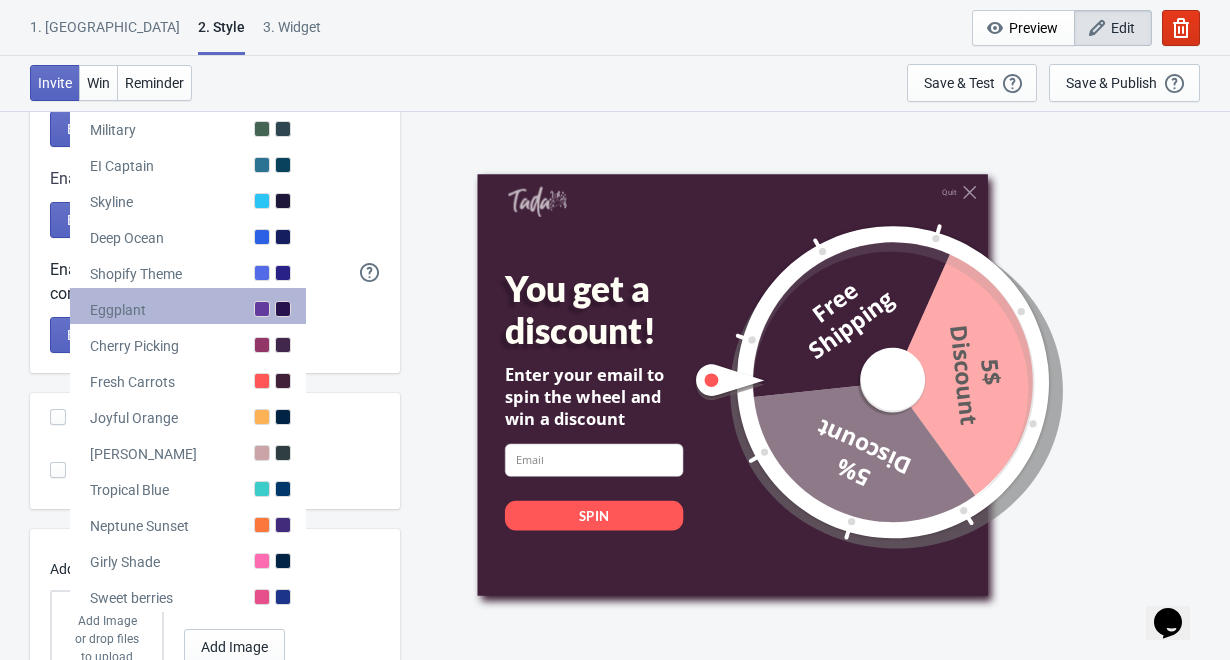 scroll, scrollTop: 451, scrollLeft: 0, axis: vertical 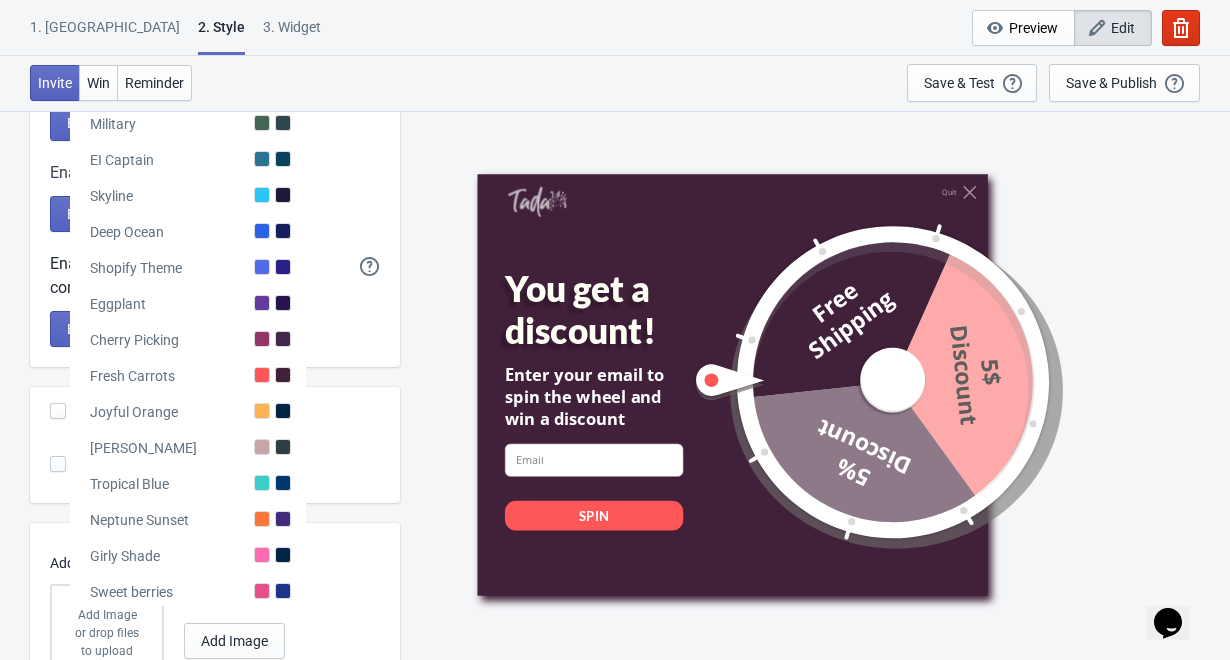 click on "1. Coupon" at bounding box center [105, 34] 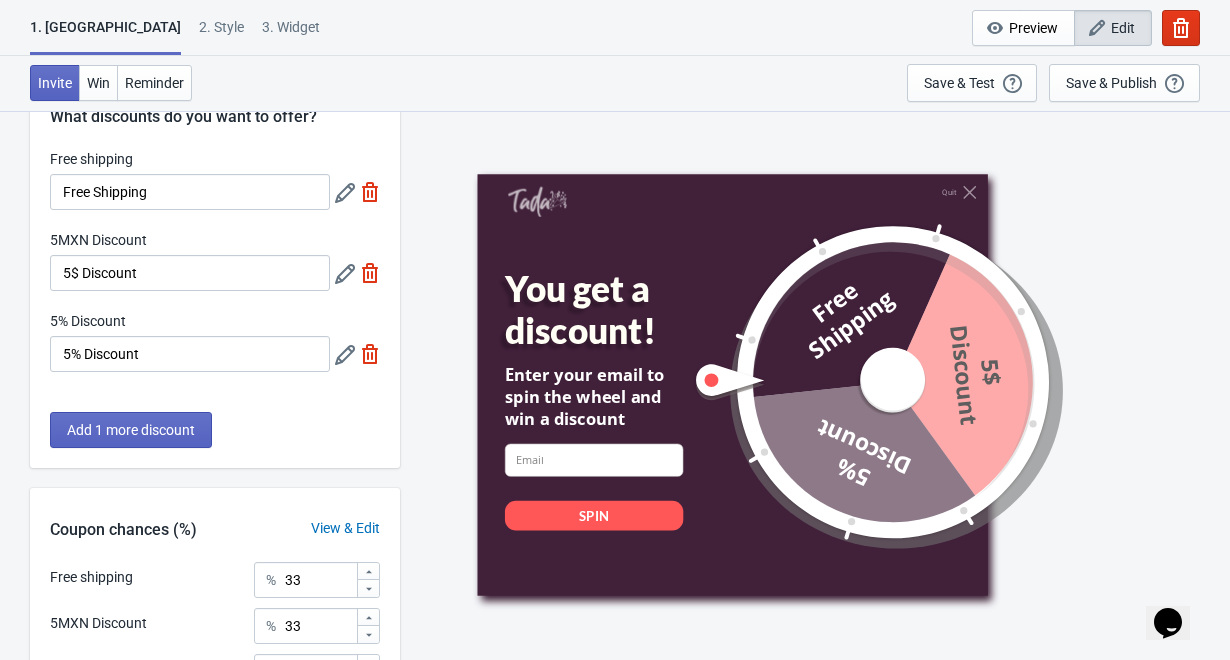 scroll, scrollTop: 67, scrollLeft: 0, axis: vertical 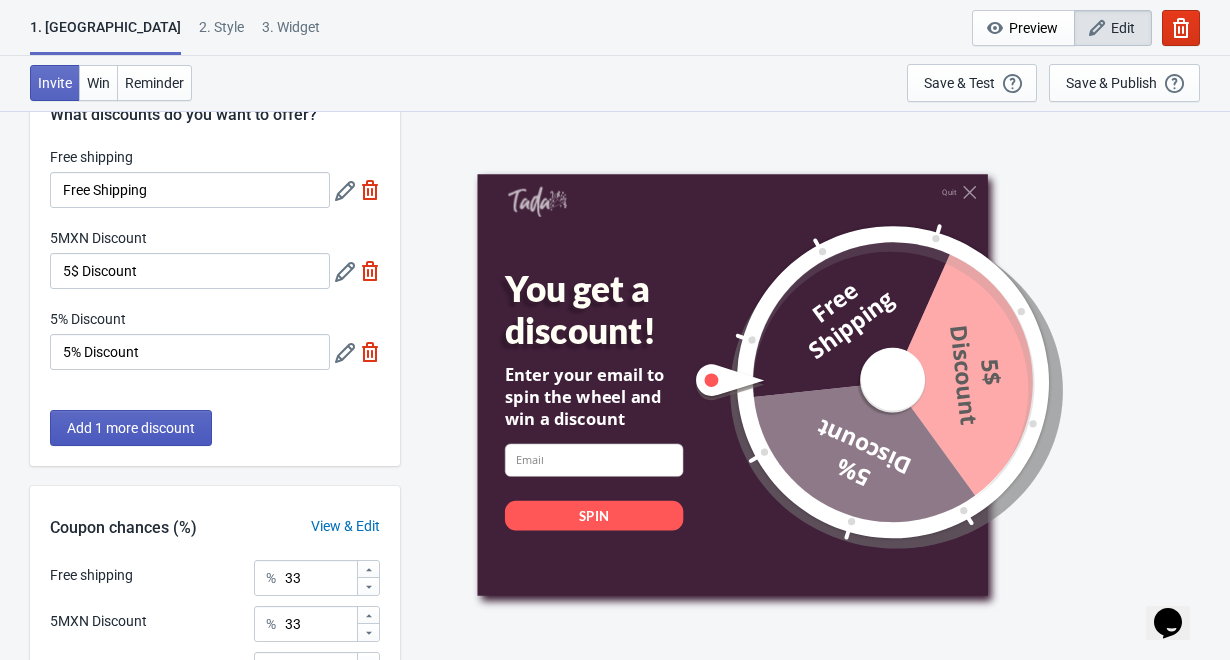 click on "Add 1 more discount" at bounding box center [131, 428] 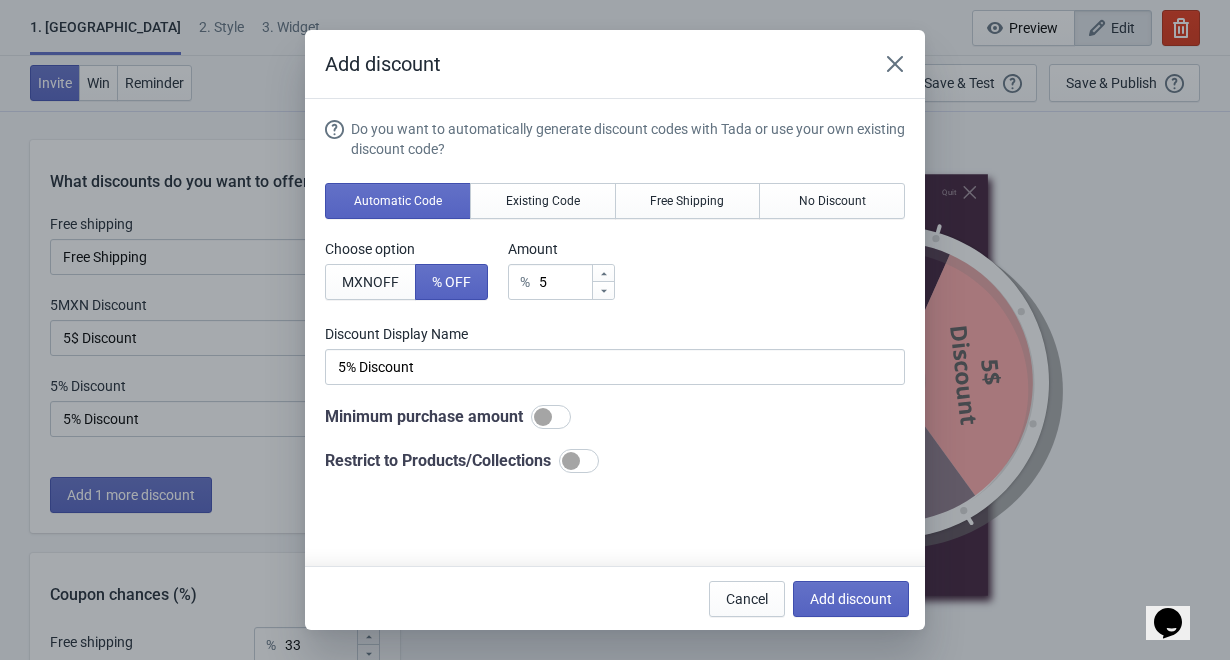 scroll, scrollTop: 0, scrollLeft: 0, axis: both 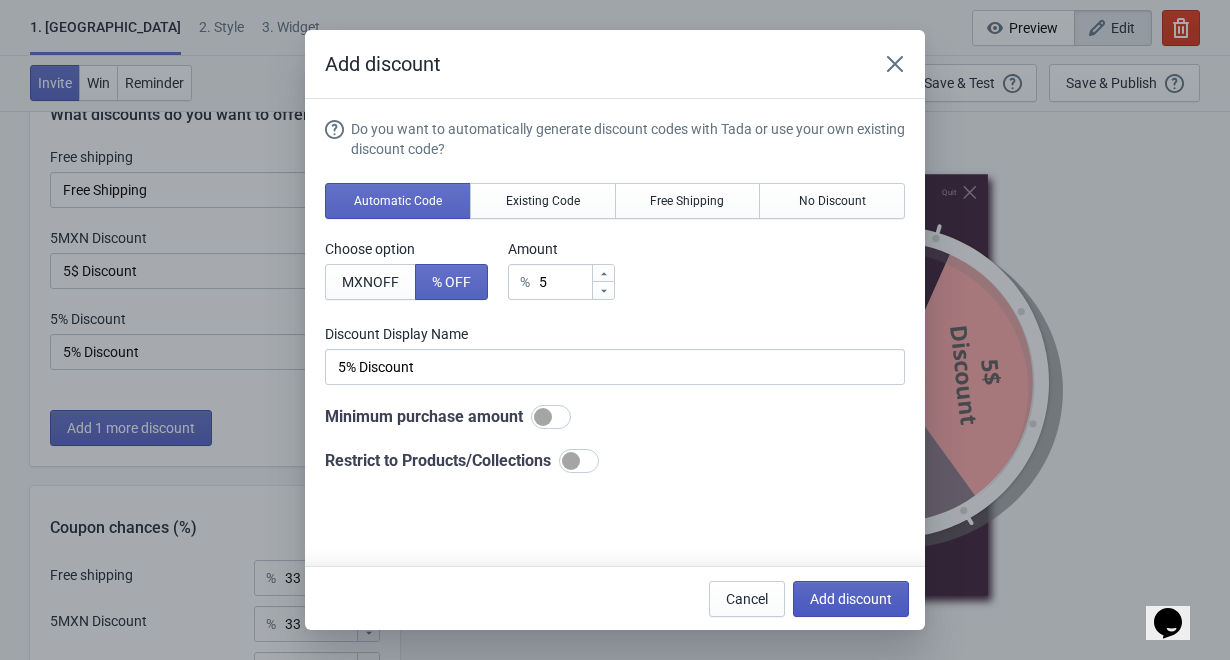 click on "Add discount" at bounding box center (851, 599) 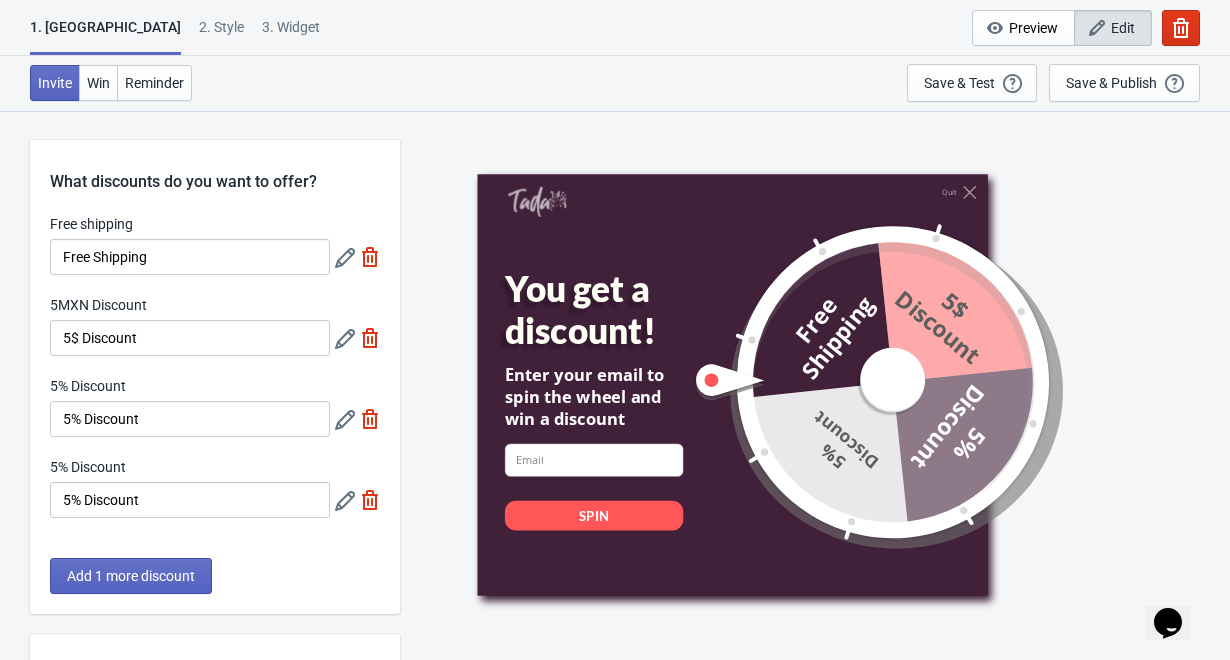 scroll, scrollTop: 67, scrollLeft: 0, axis: vertical 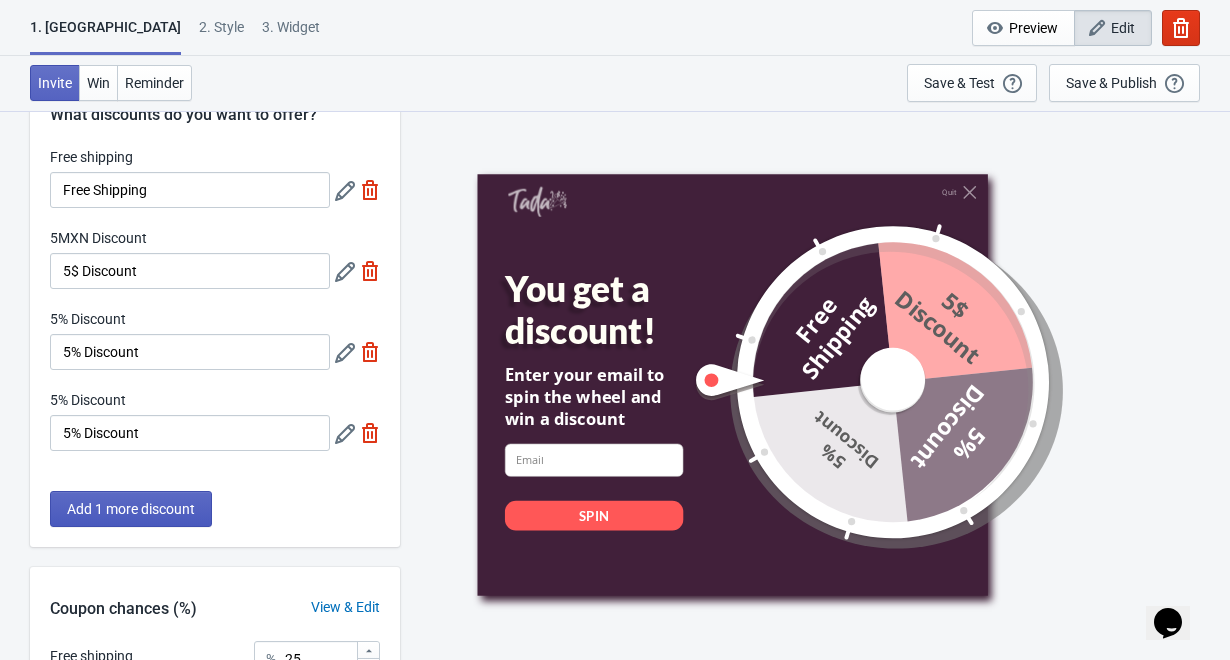 click on "Add 1 more discount" at bounding box center (131, 509) 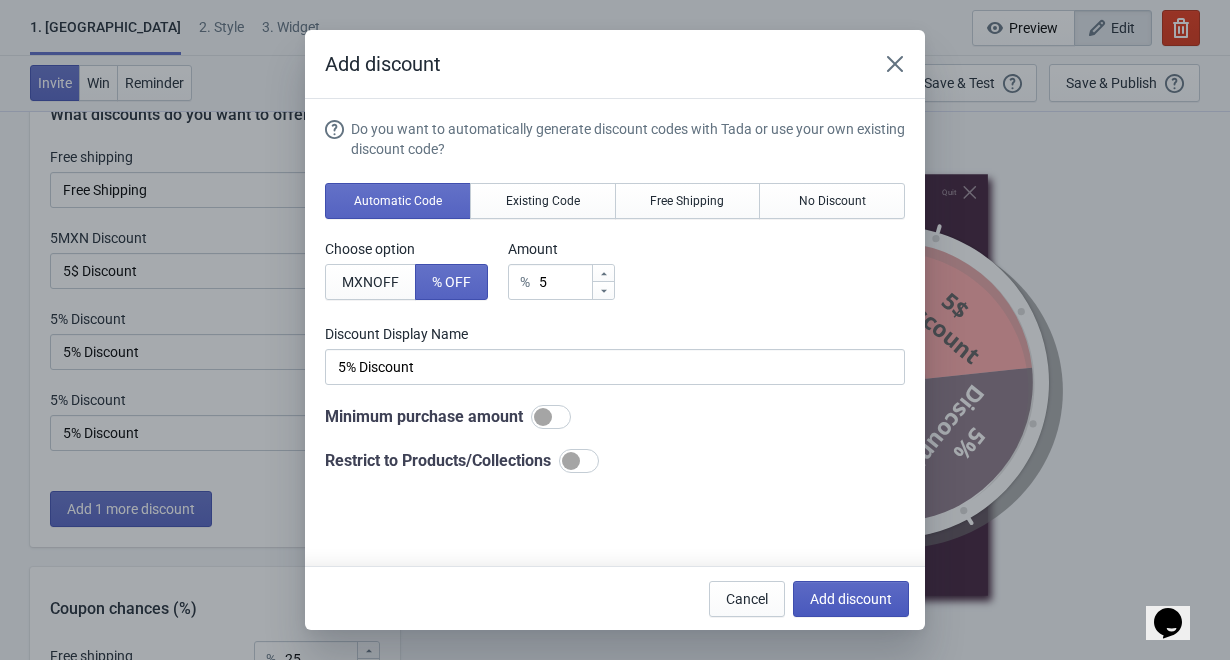 click on "Add discount" at bounding box center [851, 599] 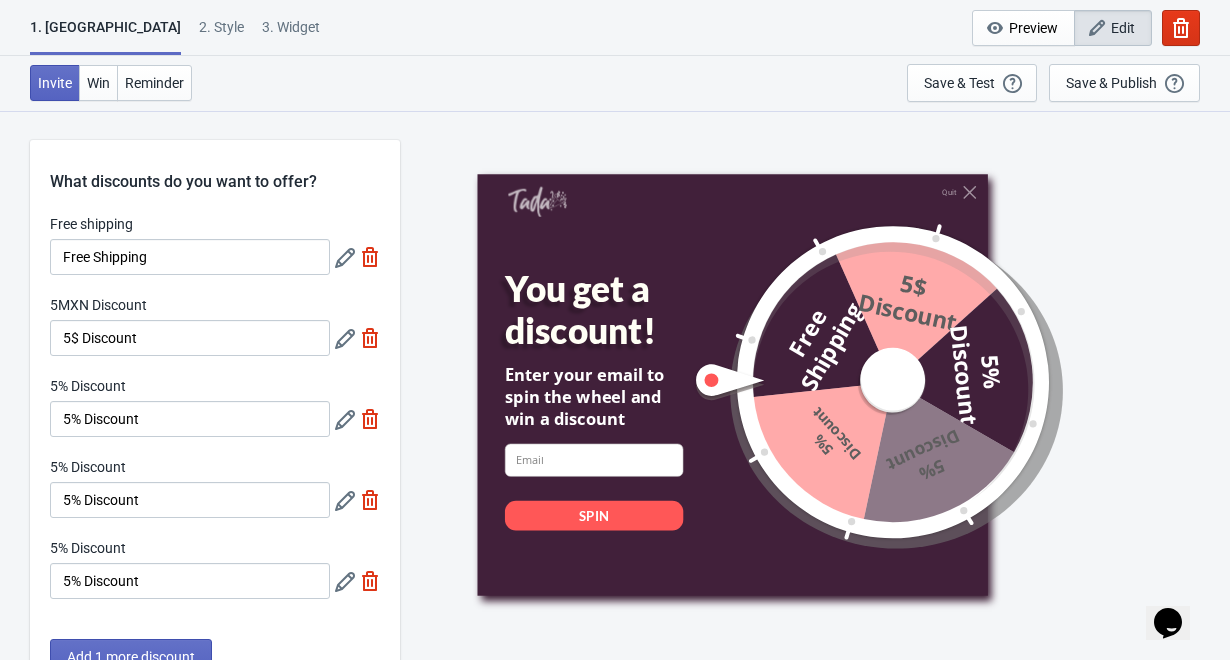 scroll, scrollTop: 0, scrollLeft: 0, axis: both 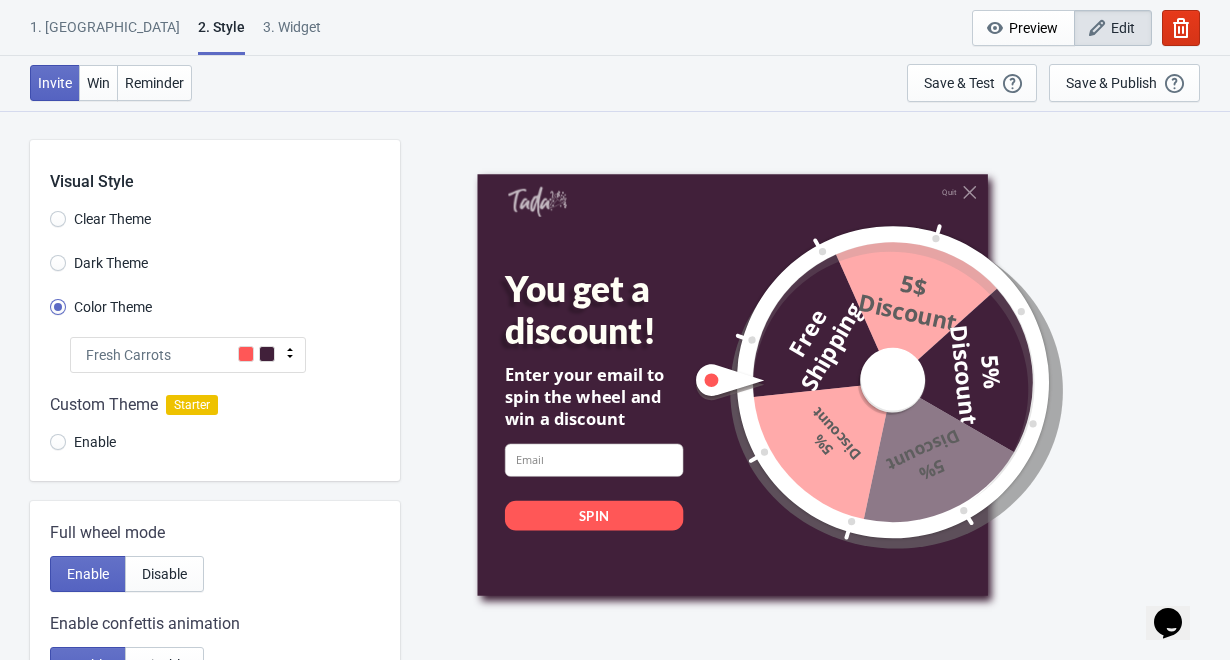 click 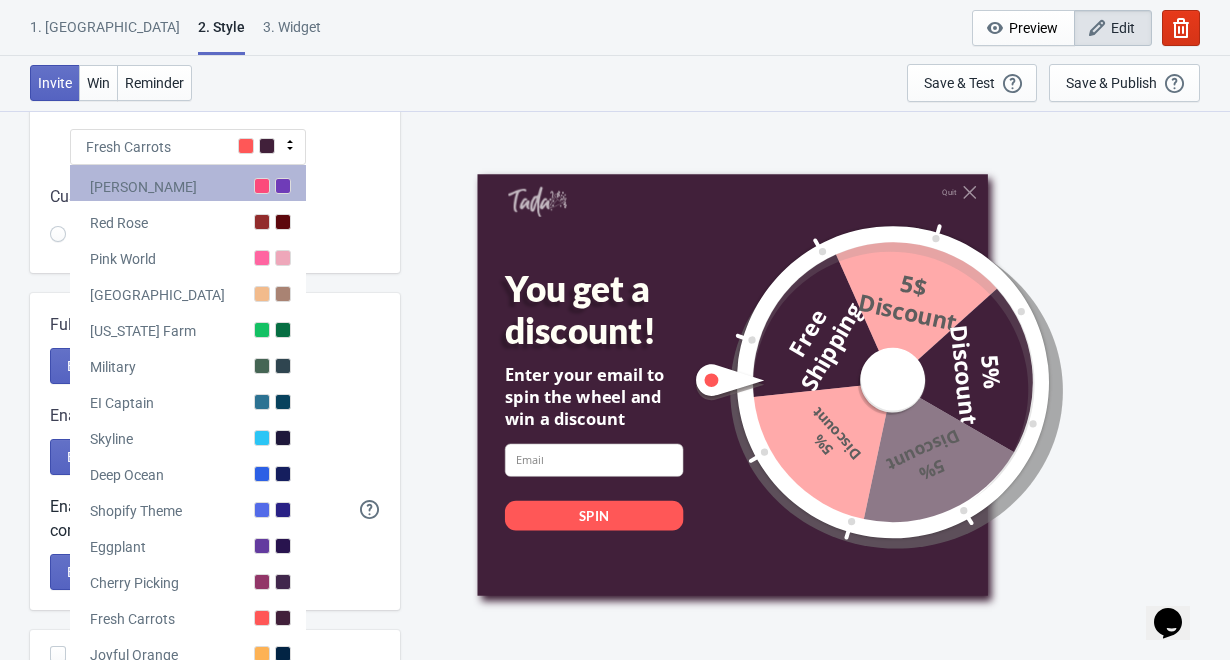 scroll, scrollTop: 222, scrollLeft: 0, axis: vertical 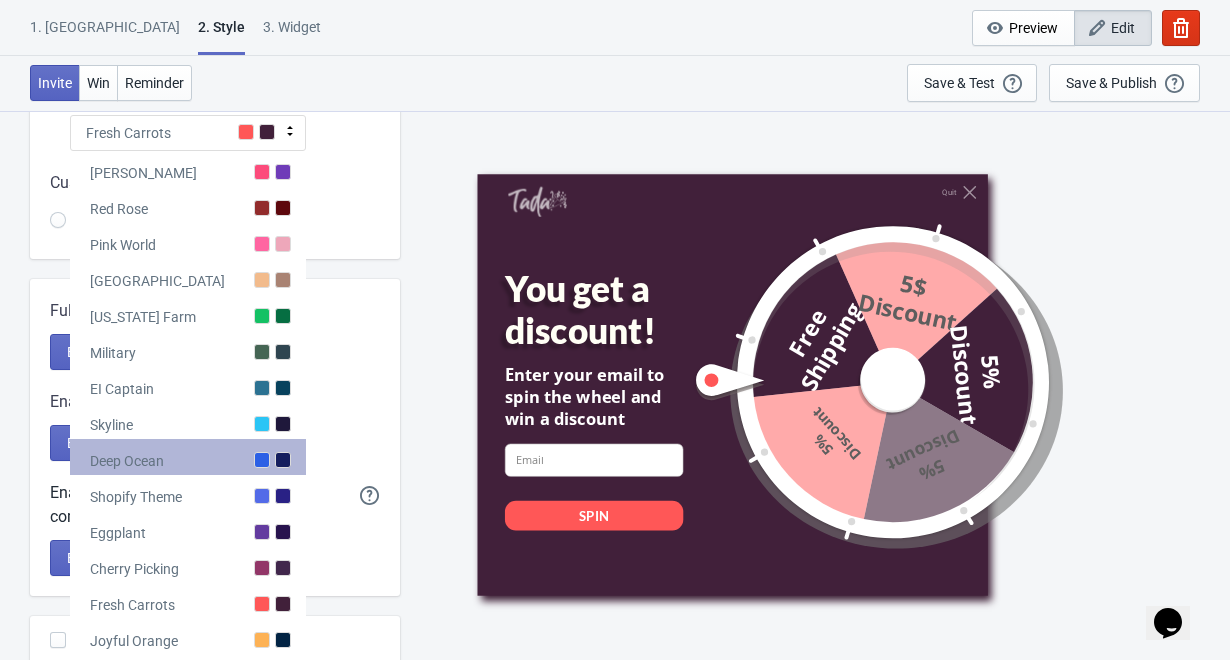 click on "Deep Ocean" at bounding box center (127, 461) 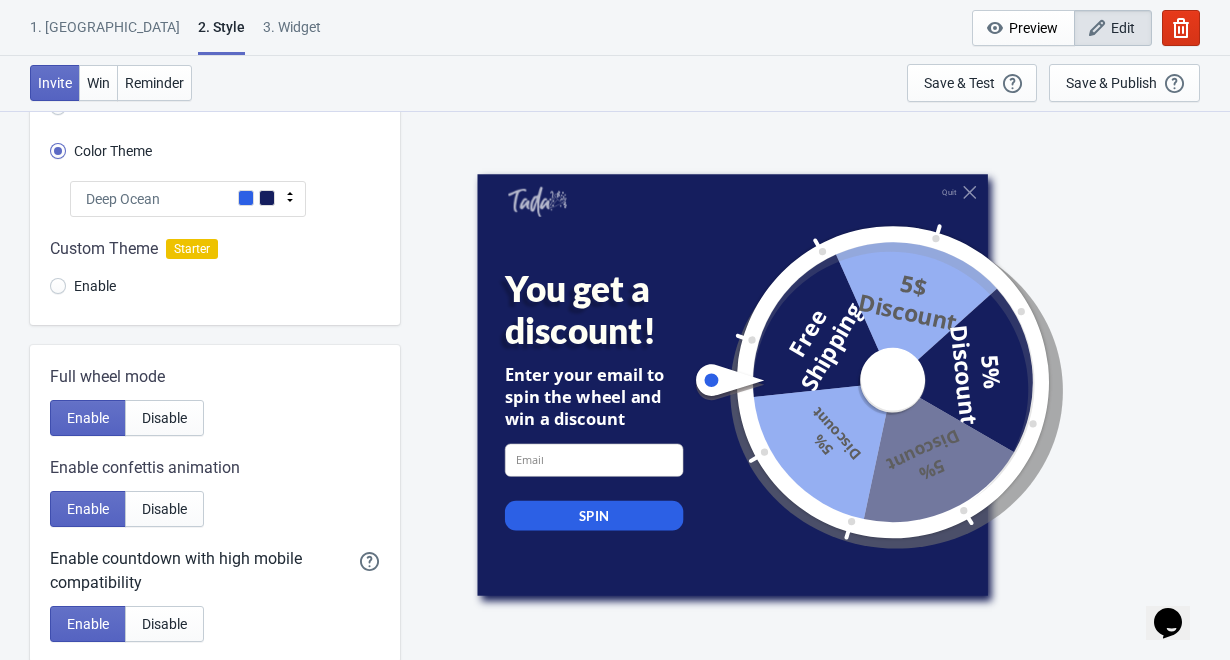 scroll, scrollTop: 126, scrollLeft: 0, axis: vertical 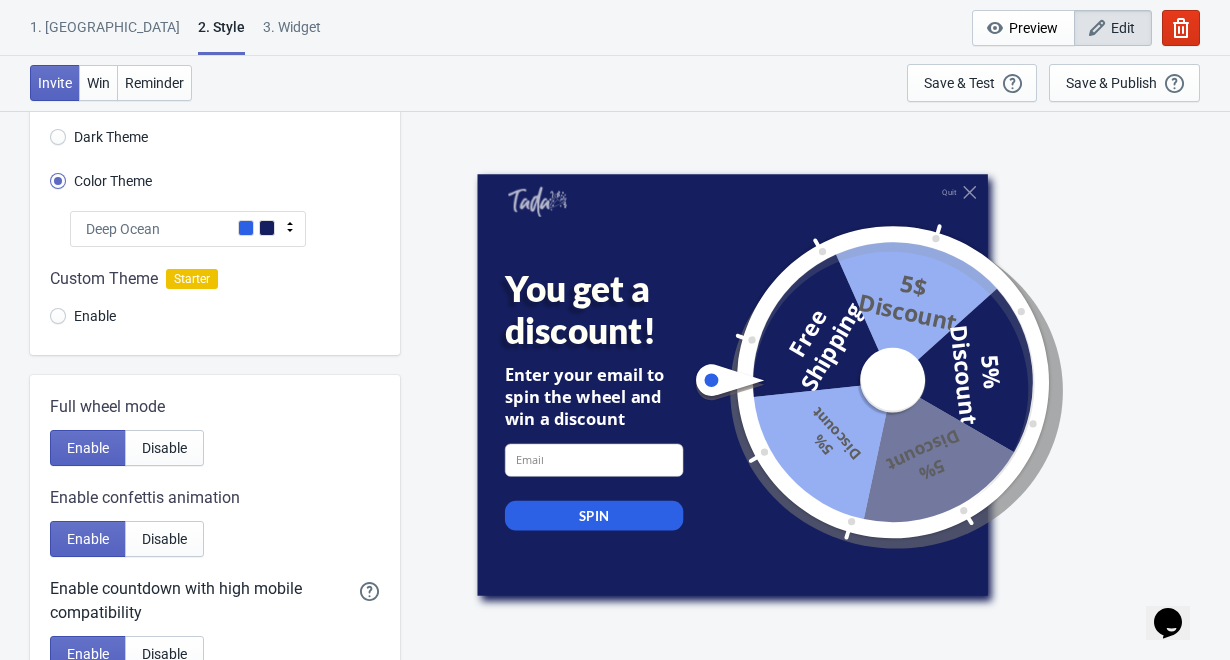 click on "Deep Ocean" at bounding box center (188, 229) 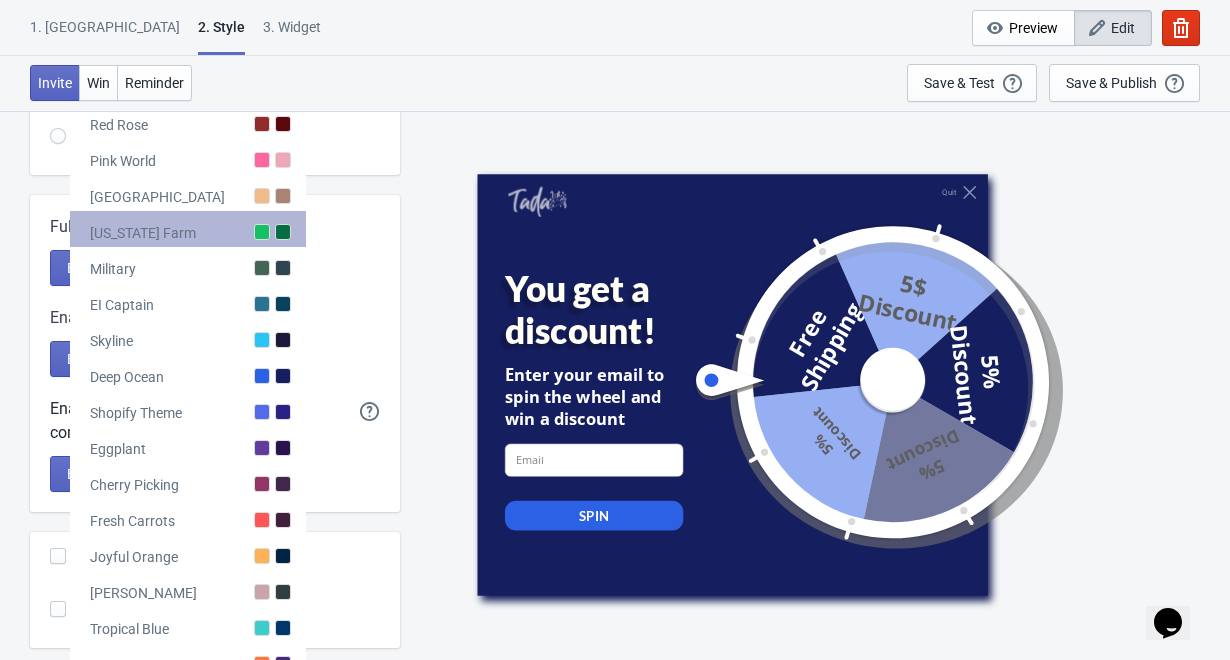 scroll, scrollTop: 307, scrollLeft: 0, axis: vertical 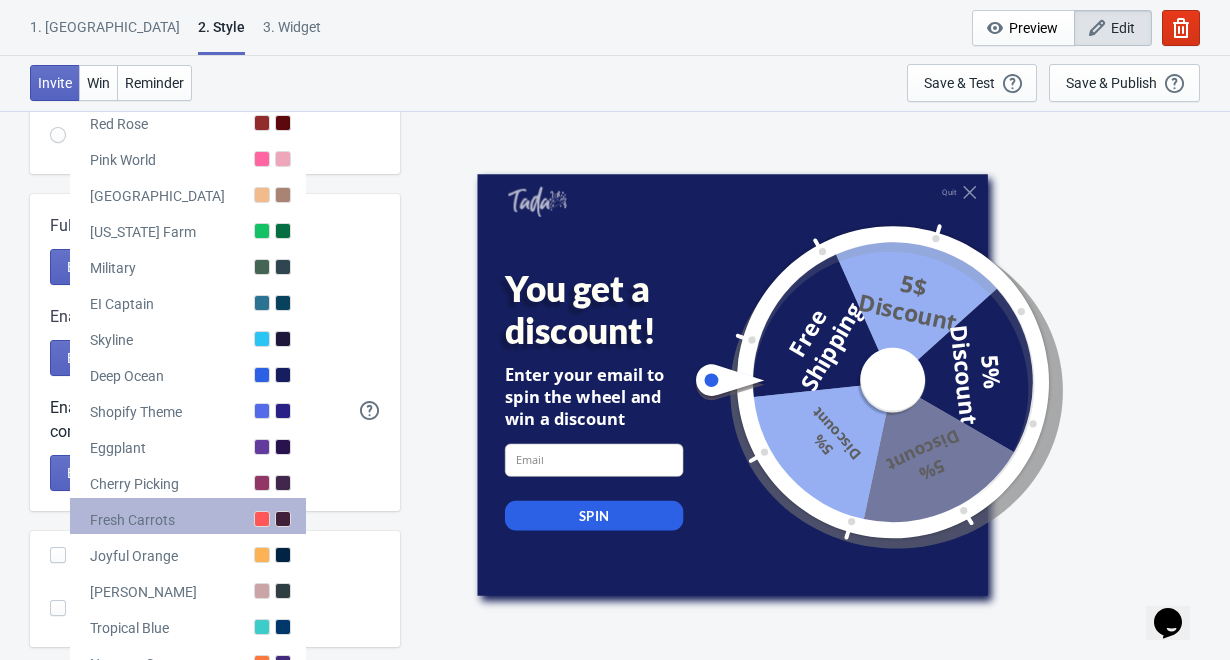 click on "Fresh Carrots" at bounding box center (188, 516) 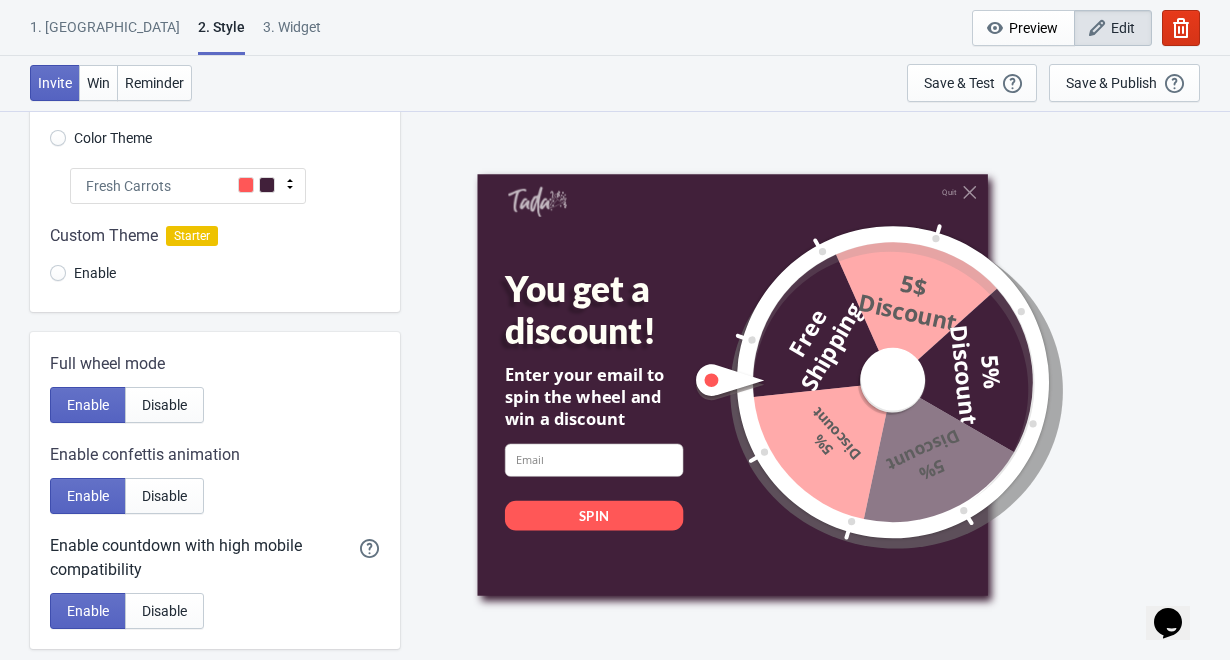 scroll, scrollTop: 159, scrollLeft: 0, axis: vertical 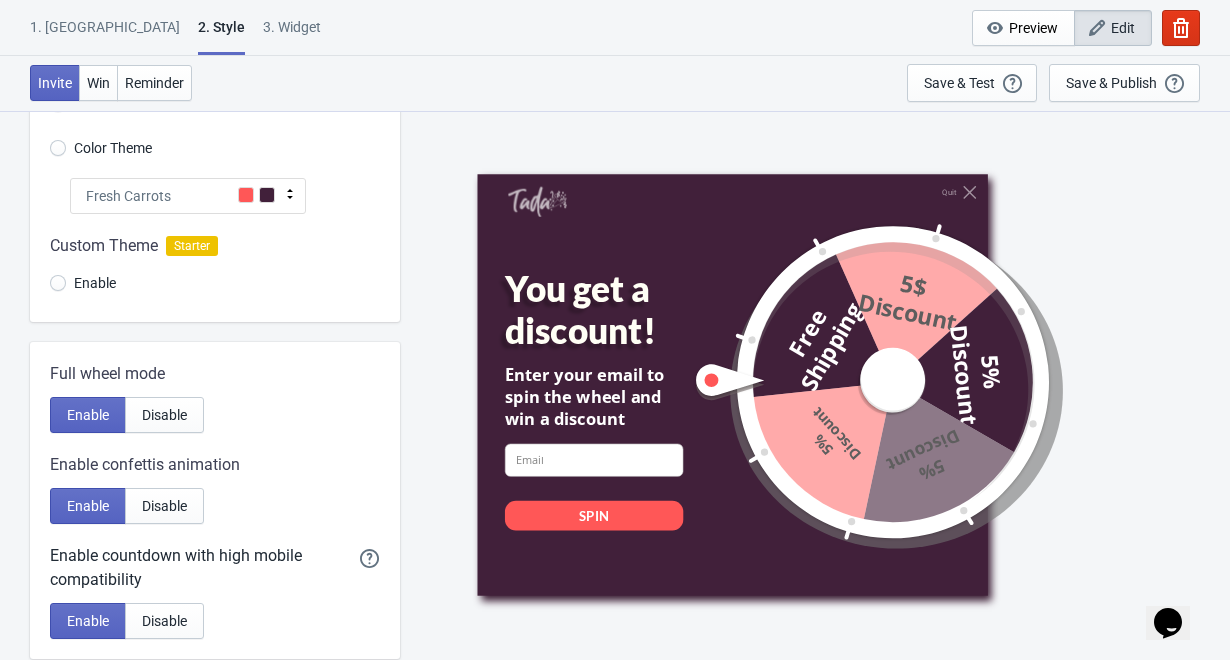 click on "Fresh Carrots" at bounding box center [188, 196] 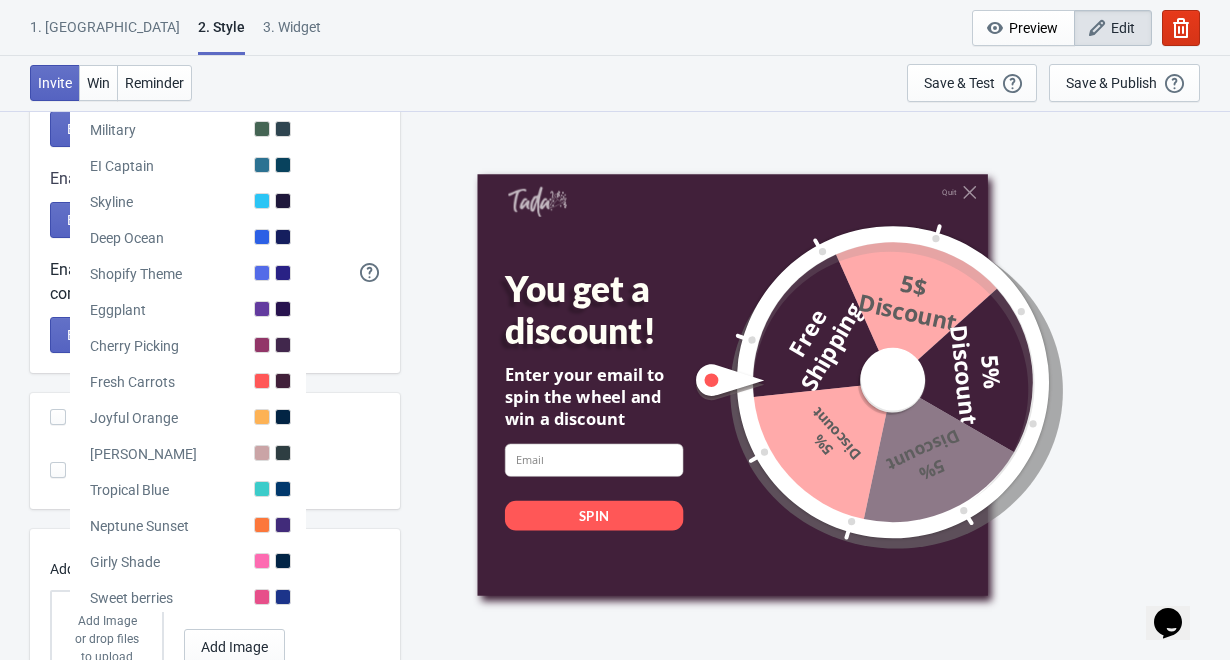scroll, scrollTop: 533, scrollLeft: 0, axis: vertical 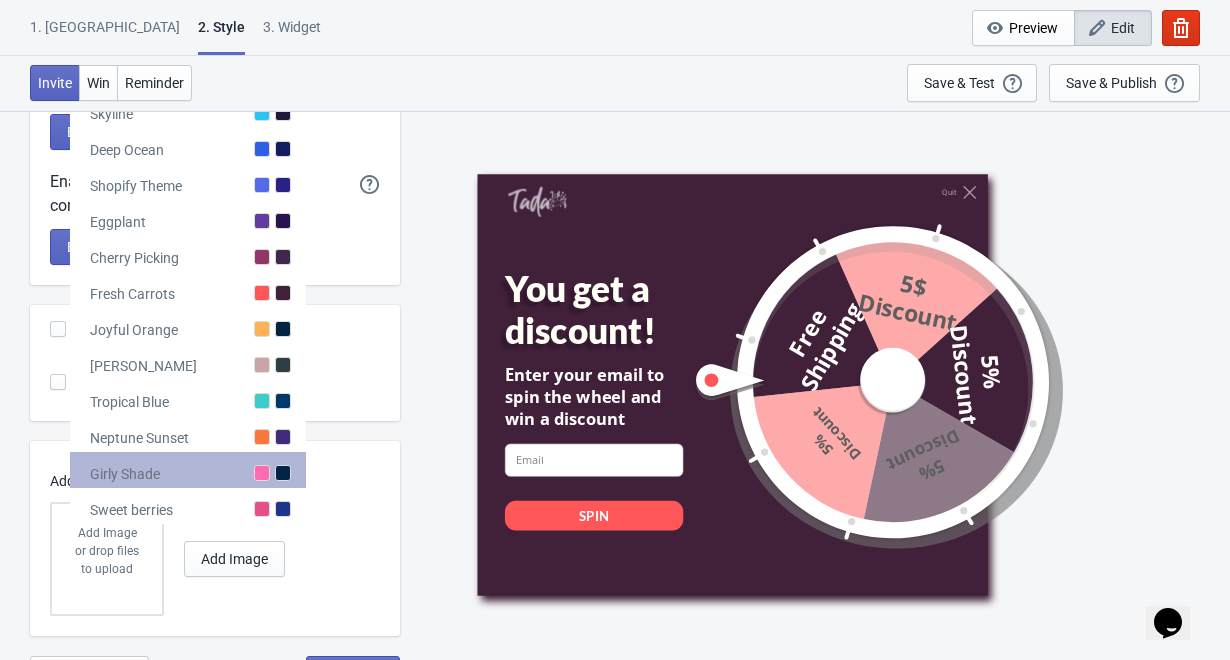 click on "Girly Shade" at bounding box center [188, 470] 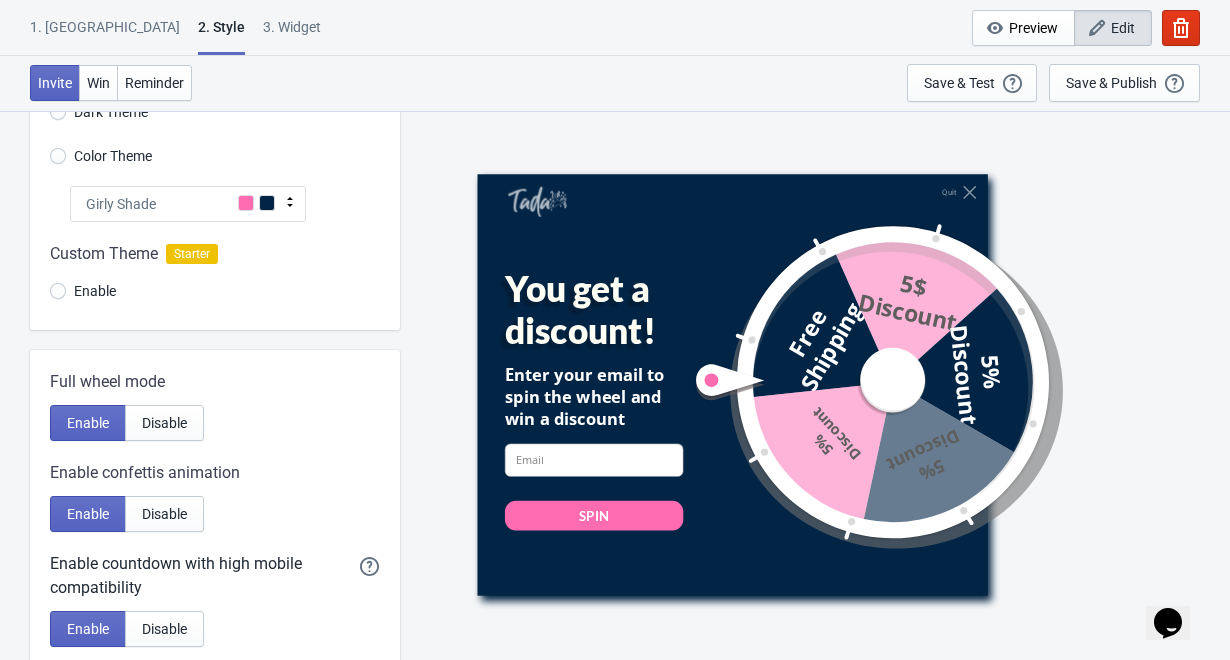 click 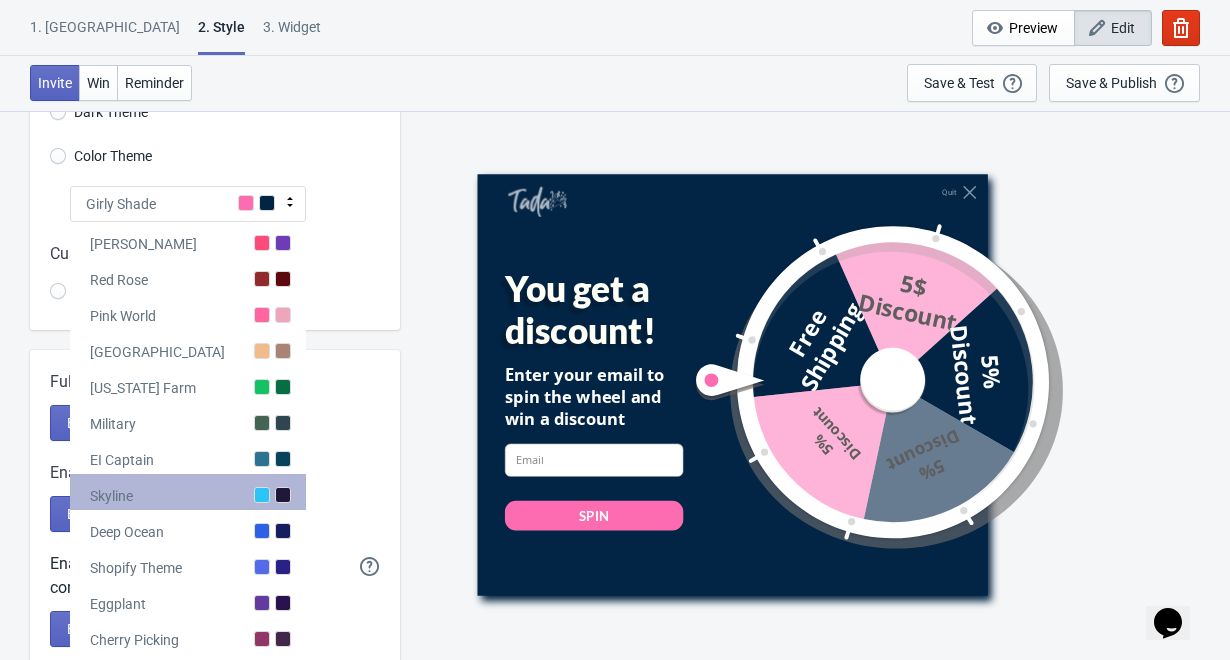 scroll, scrollTop: 171, scrollLeft: 0, axis: vertical 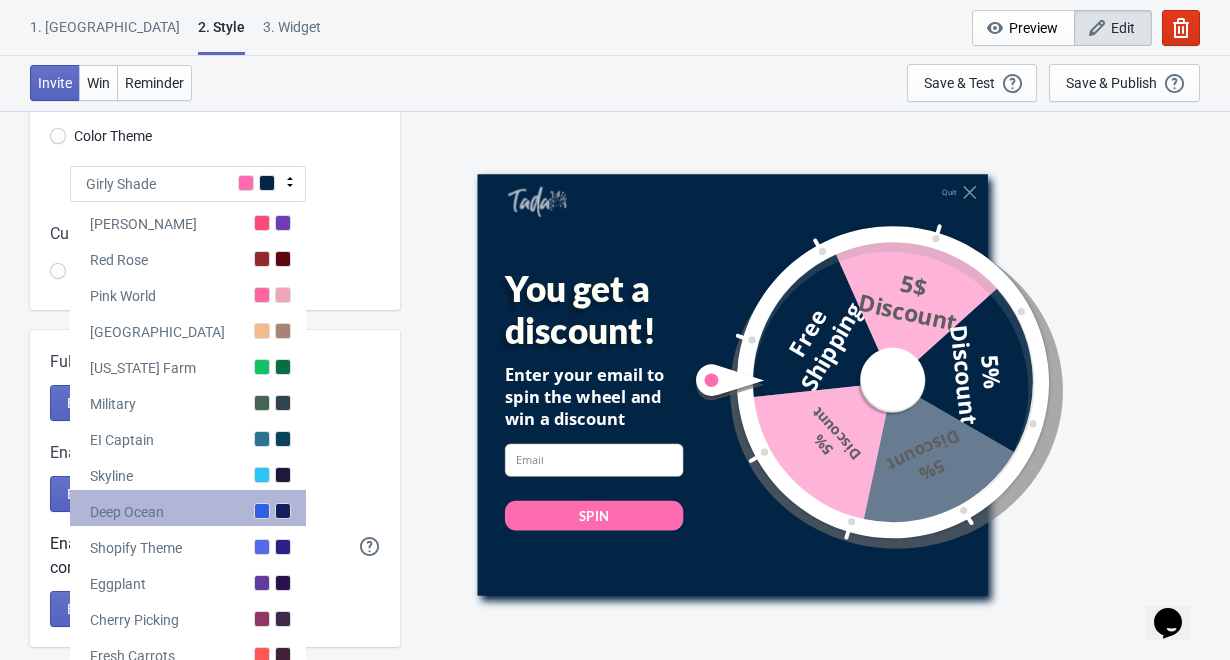 click on "Deep Ocean" at bounding box center (188, 508) 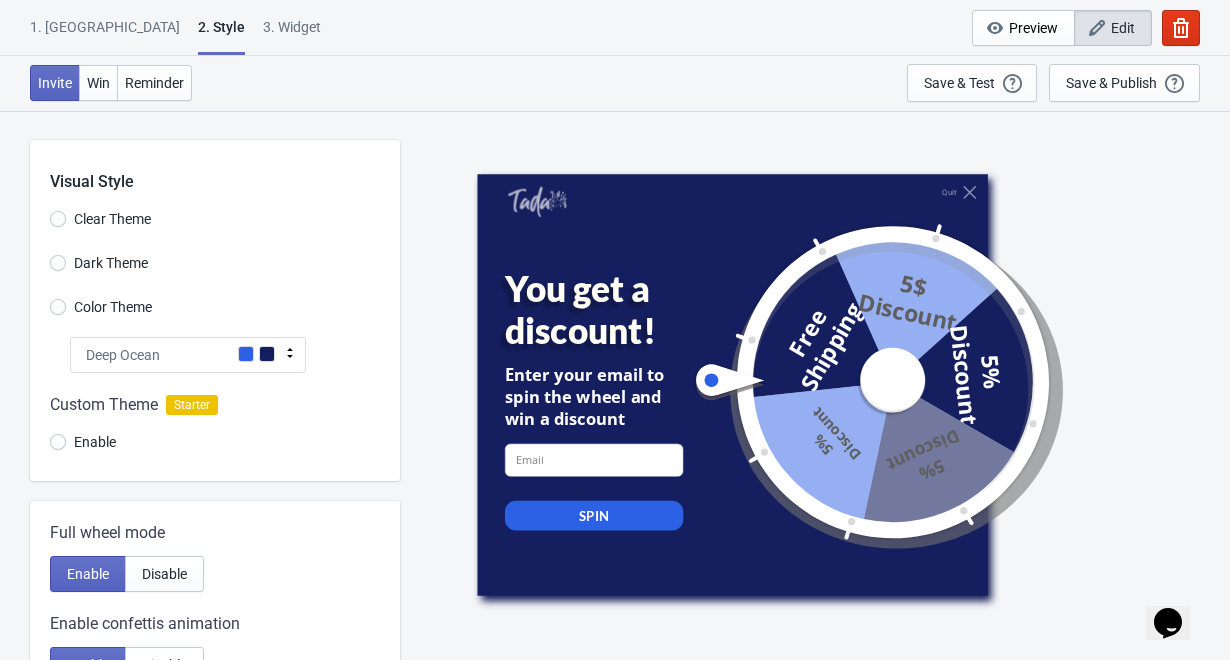 scroll, scrollTop: 0, scrollLeft: 0, axis: both 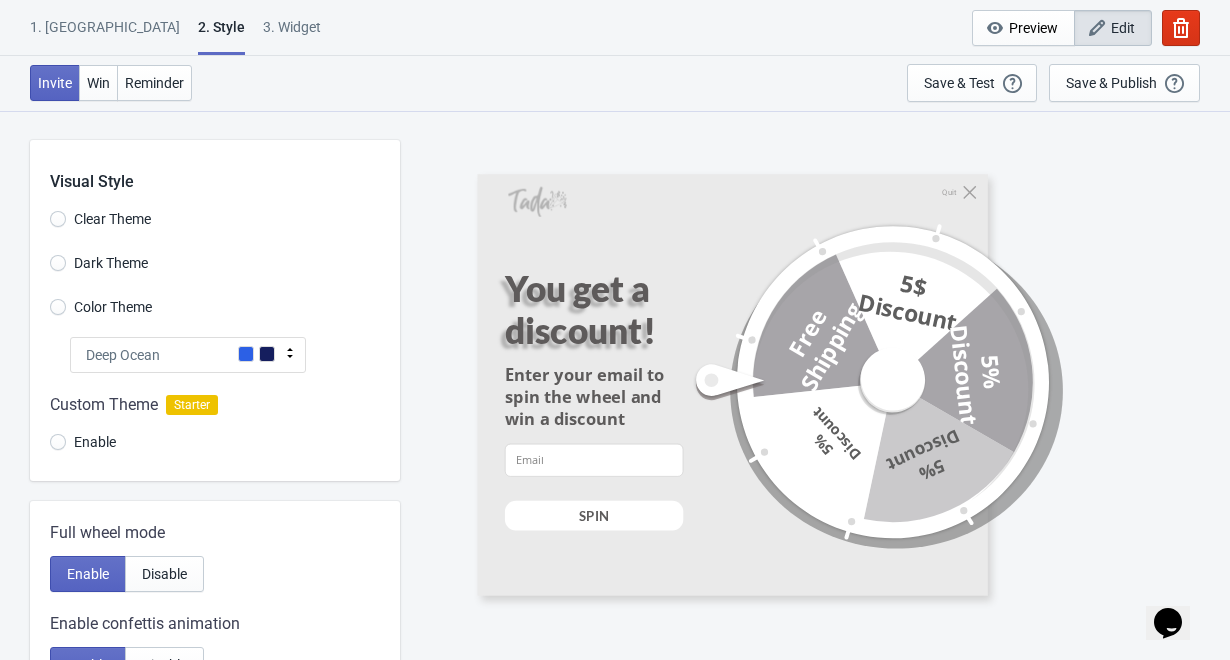 click on "Dark Theme" at bounding box center (58, 273) 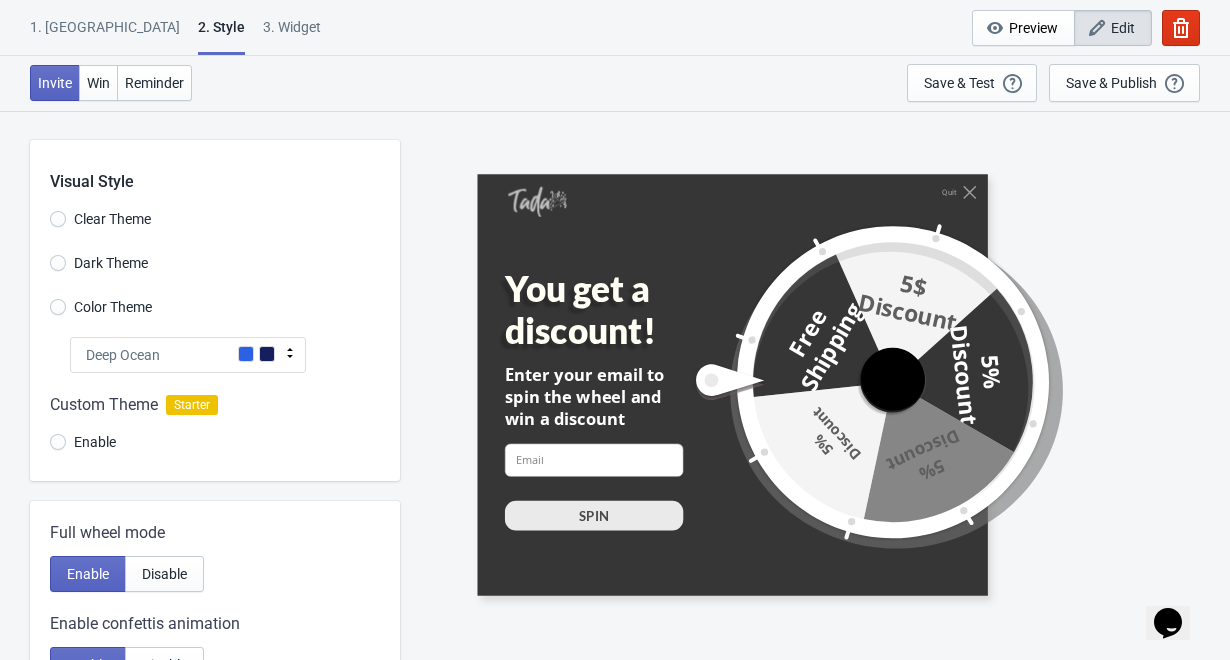 click on "Color Theme" at bounding box center [58, 317] 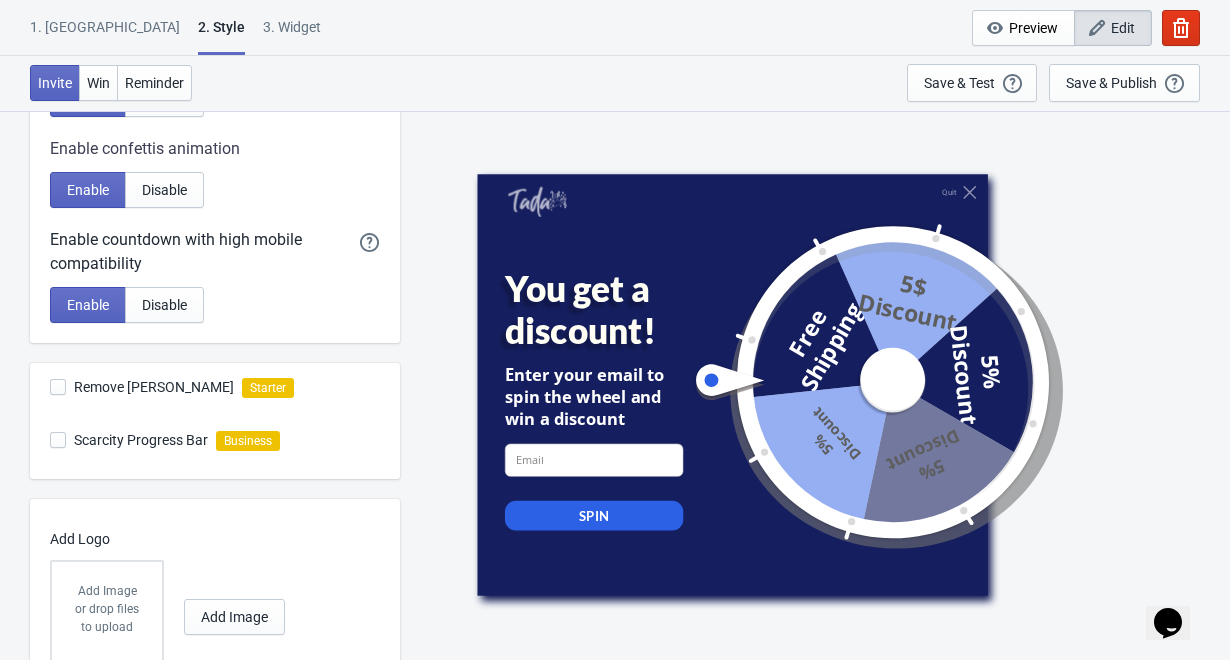 scroll, scrollTop: 477, scrollLeft: 0, axis: vertical 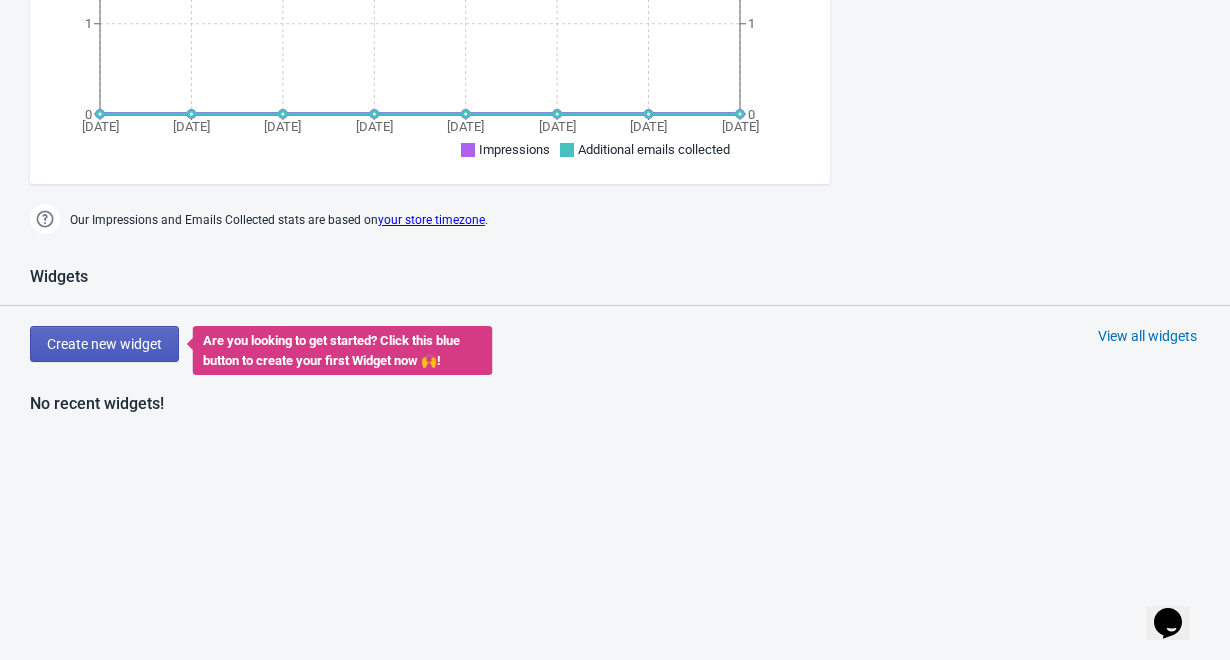 click on "Create new widget" at bounding box center (104, 344) 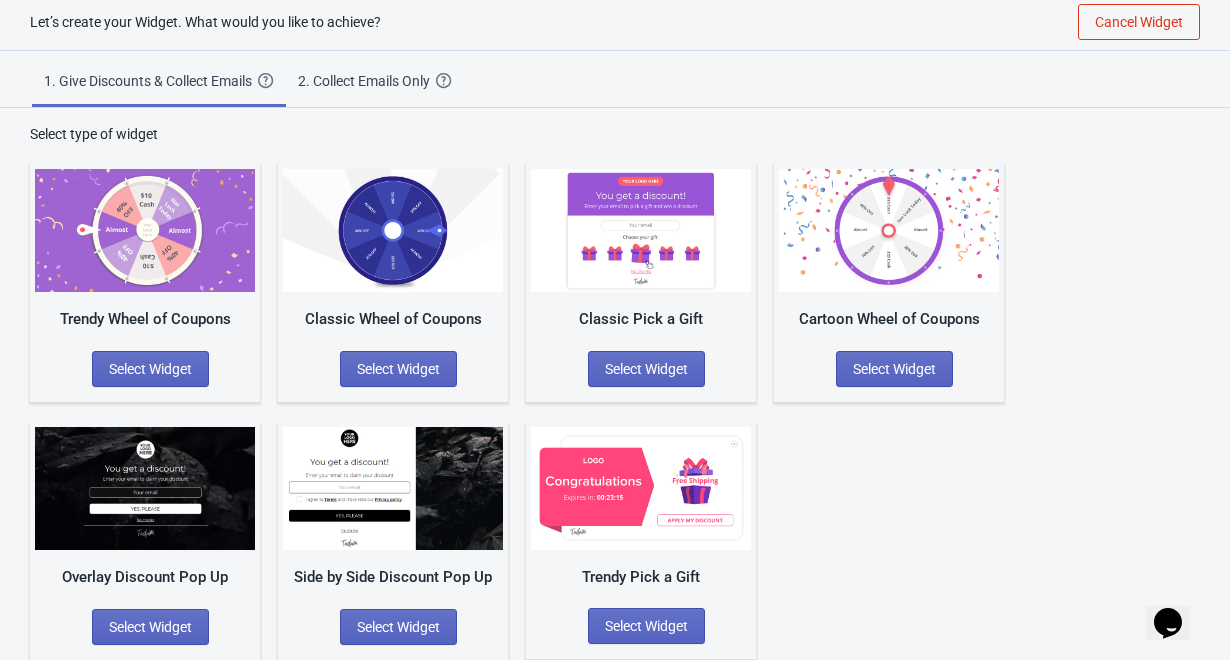 scroll, scrollTop: 20, scrollLeft: 0, axis: vertical 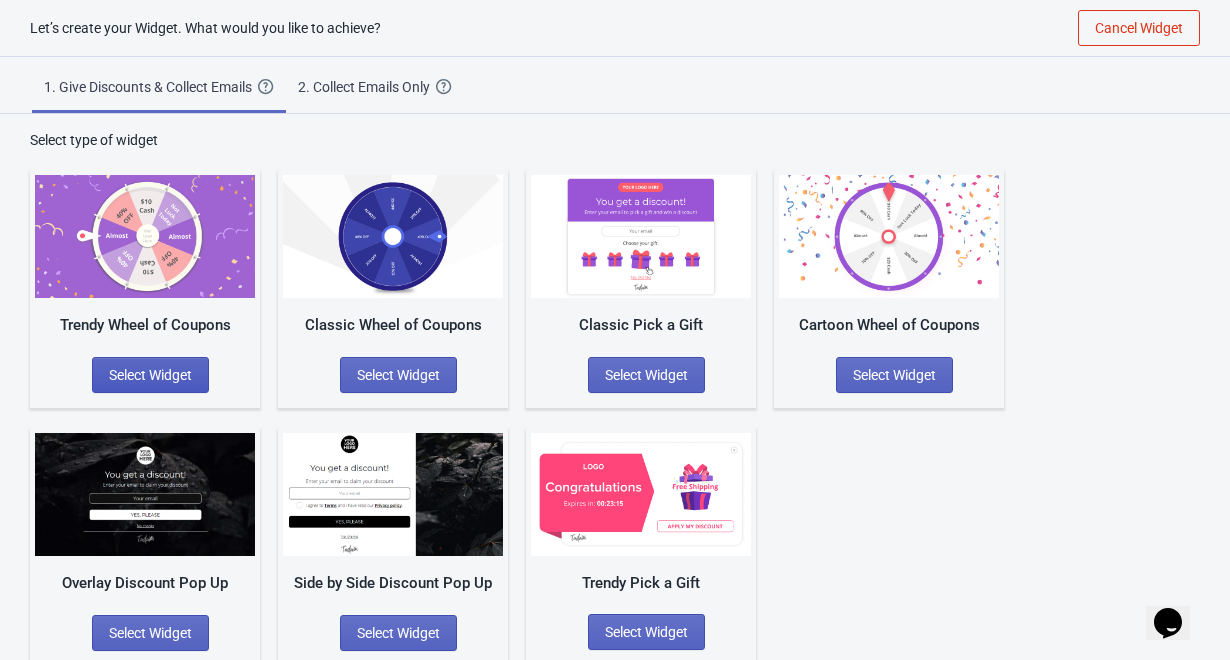 click on "Select Widget" at bounding box center [150, 375] 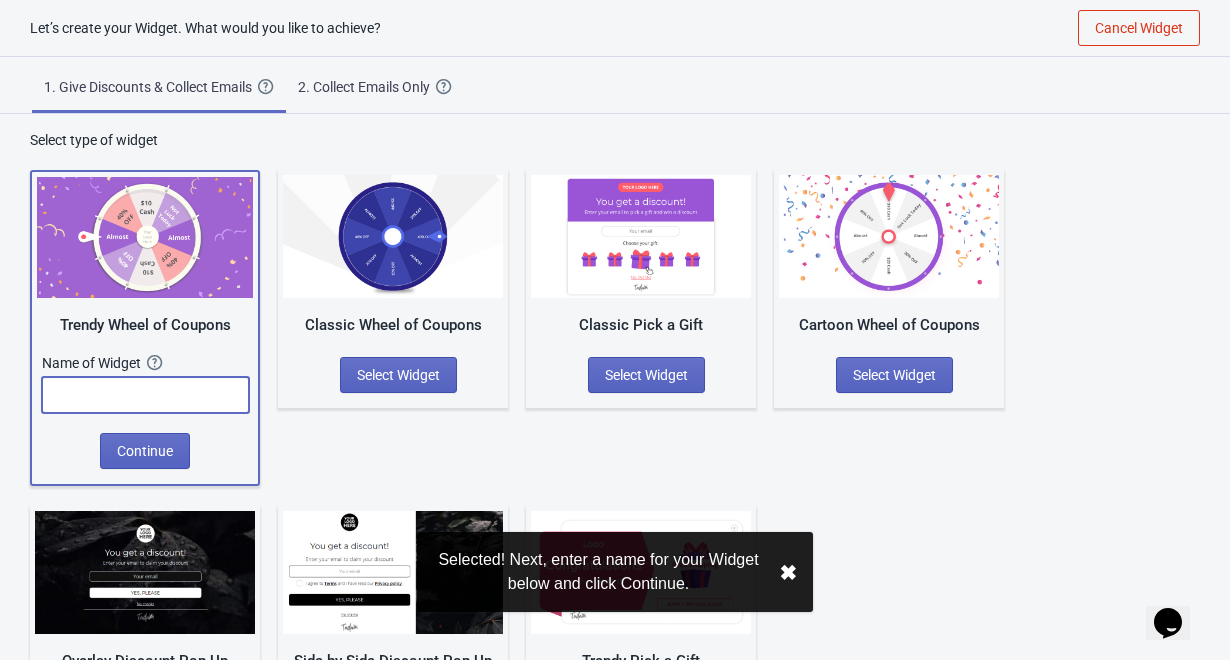 click at bounding box center [145, 395] 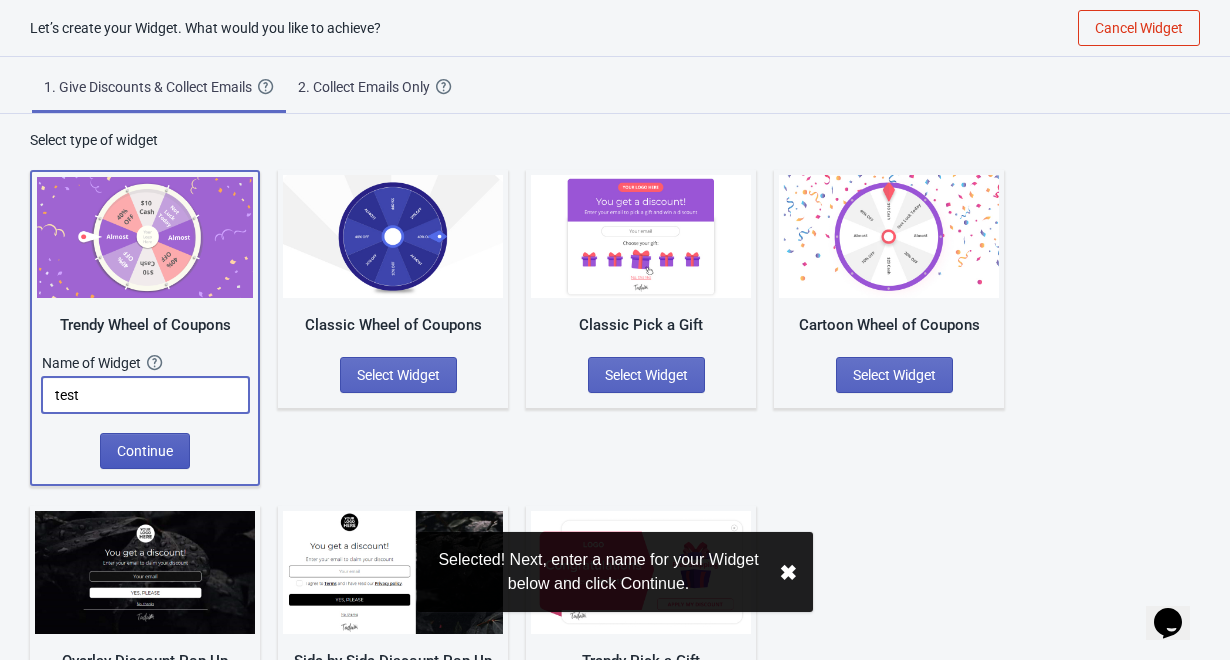 type on "test" 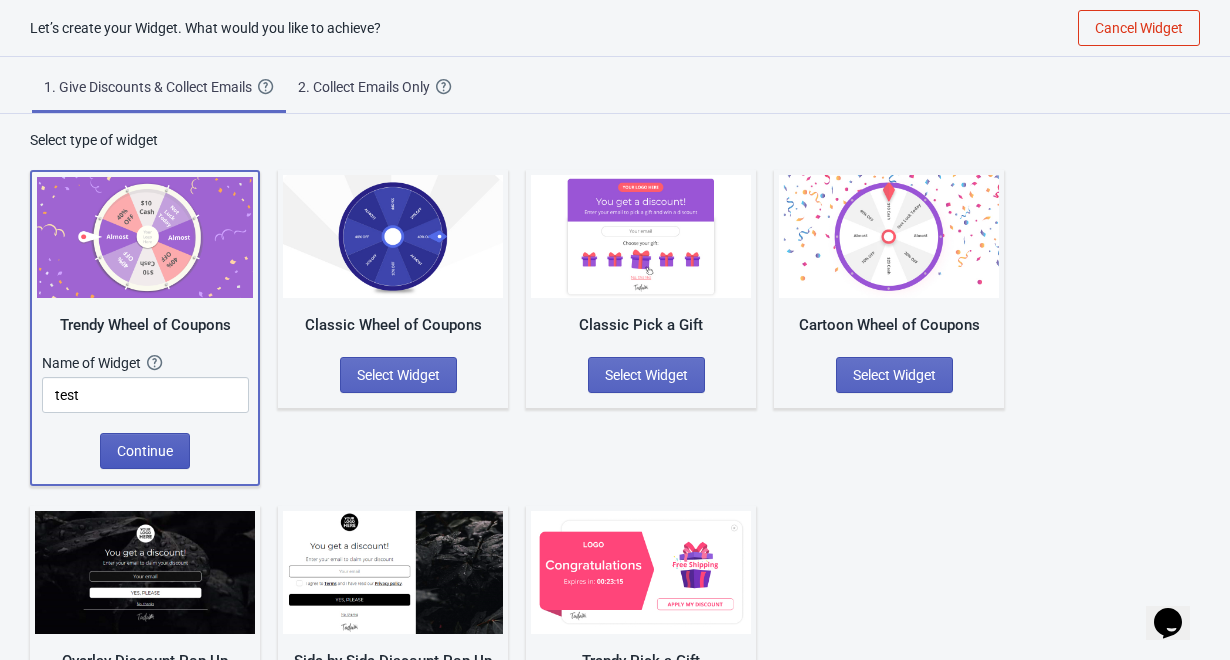 click on "Continue" at bounding box center (145, 451) 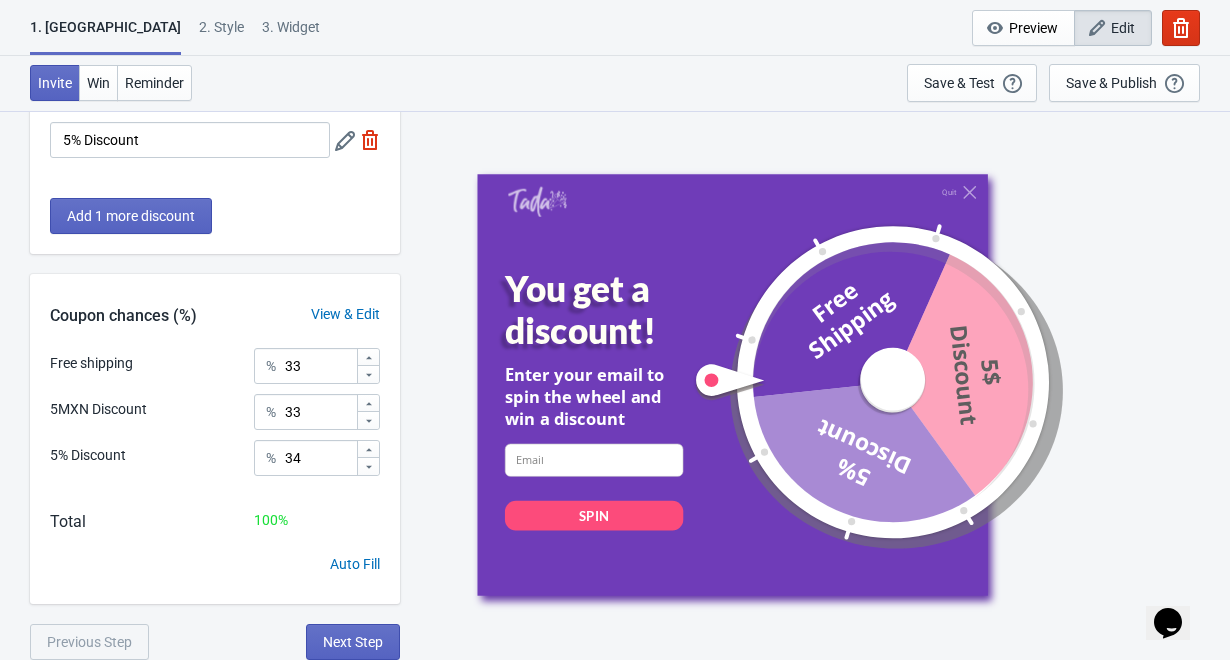scroll, scrollTop: 279, scrollLeft: 0, axis: vertical 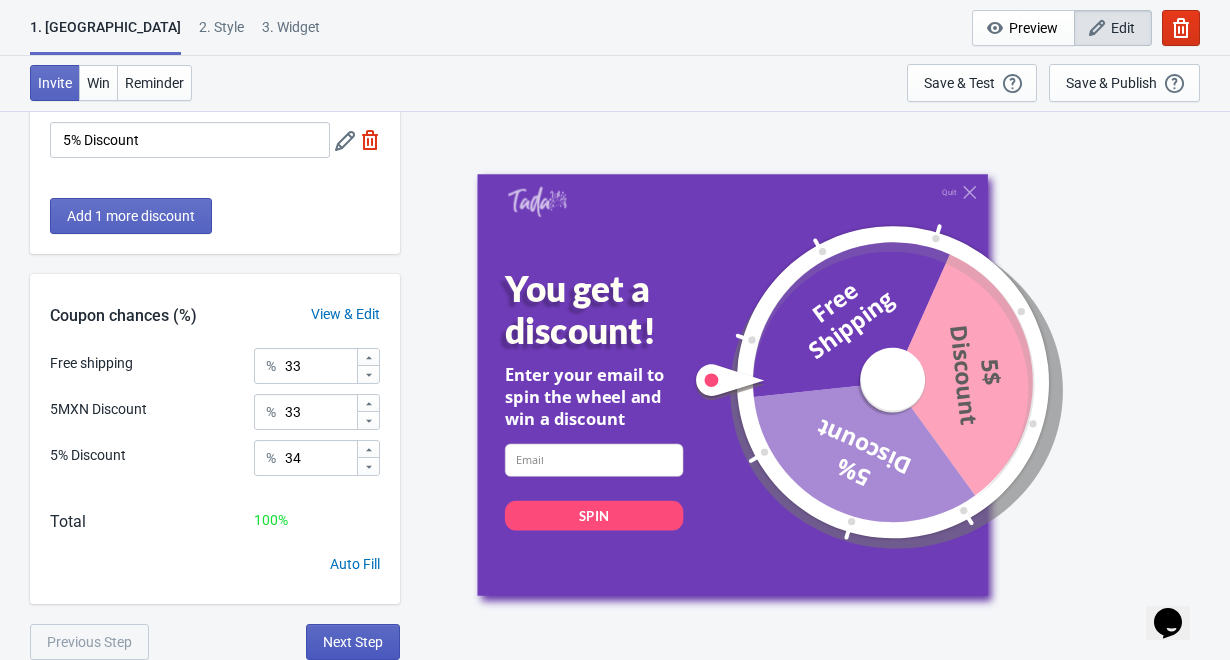 click on "Next Step" at bounding box center [353, 642] 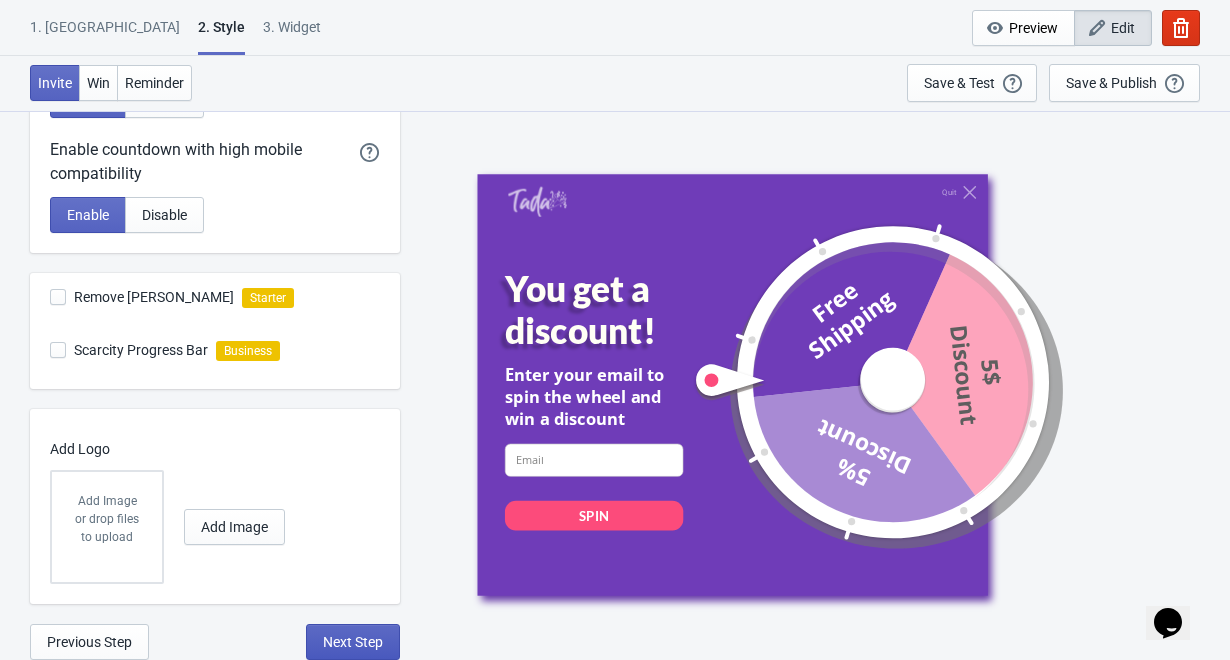 scroll, scrollTop: 565, scrollLeft: 0, axis: vertical 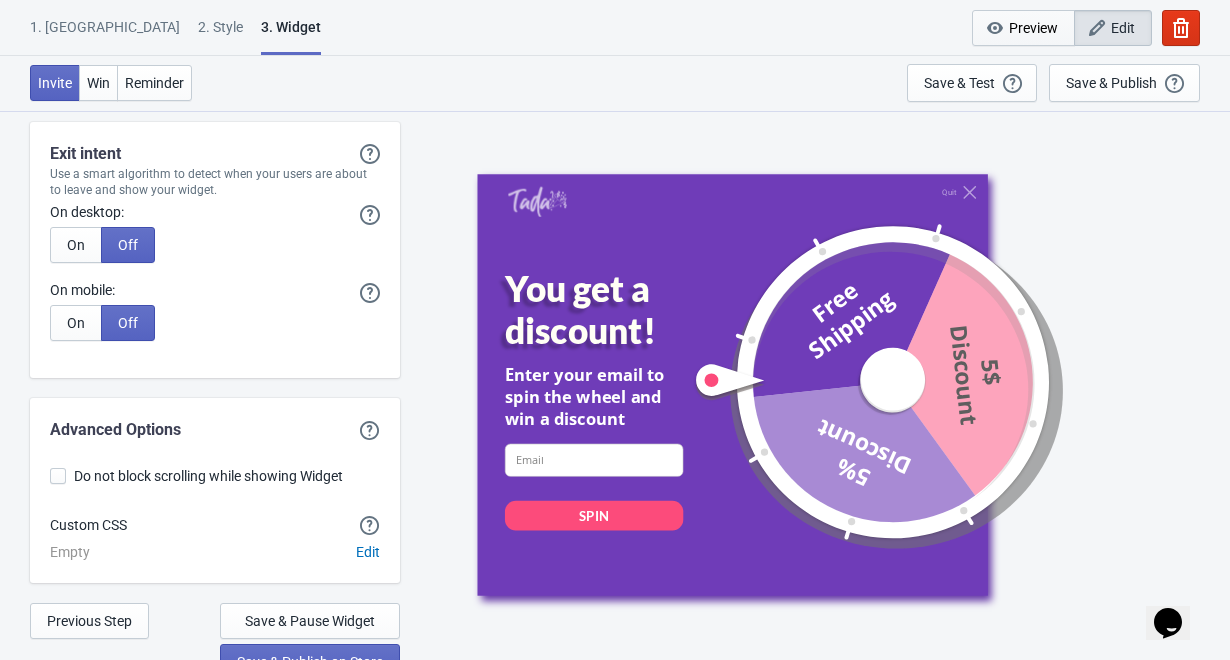 click on "Preview" at bounding box center (1023, 28) 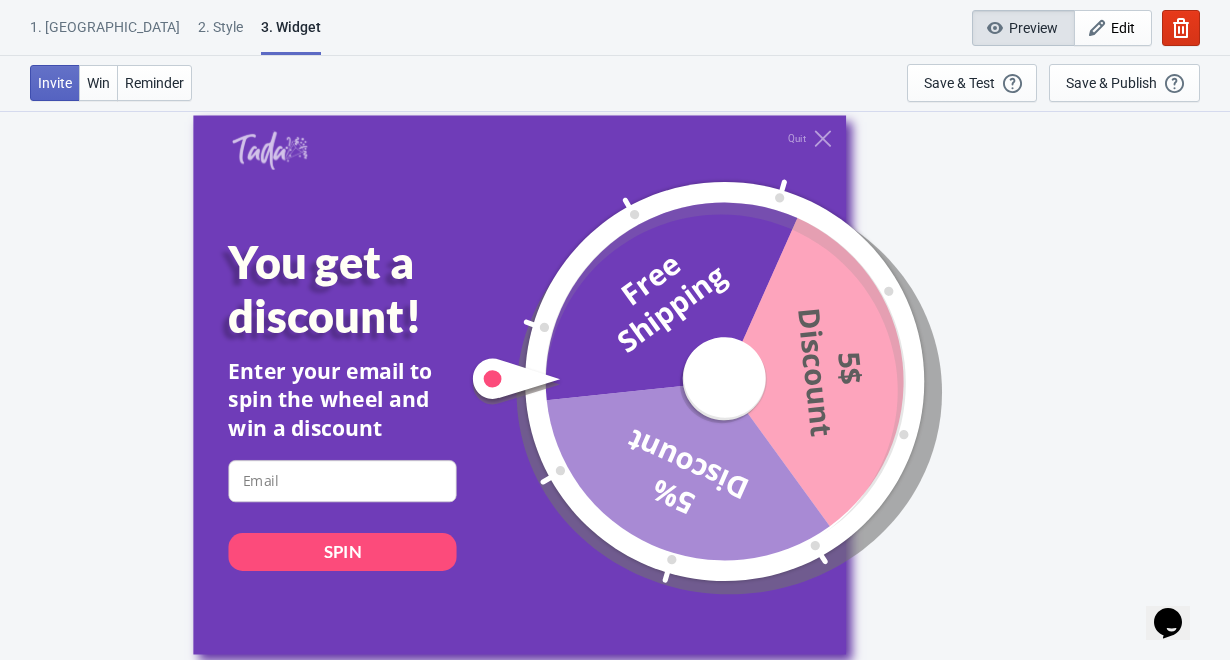 click on "Preview" at bounding box center (1033, 28) 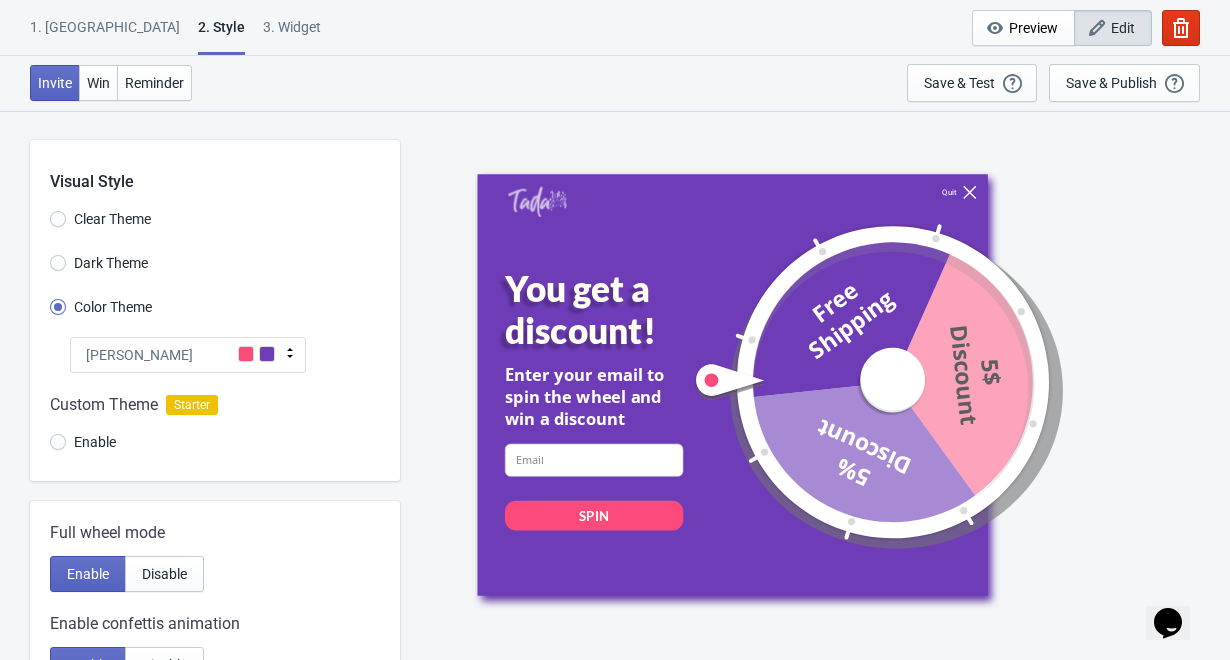 click 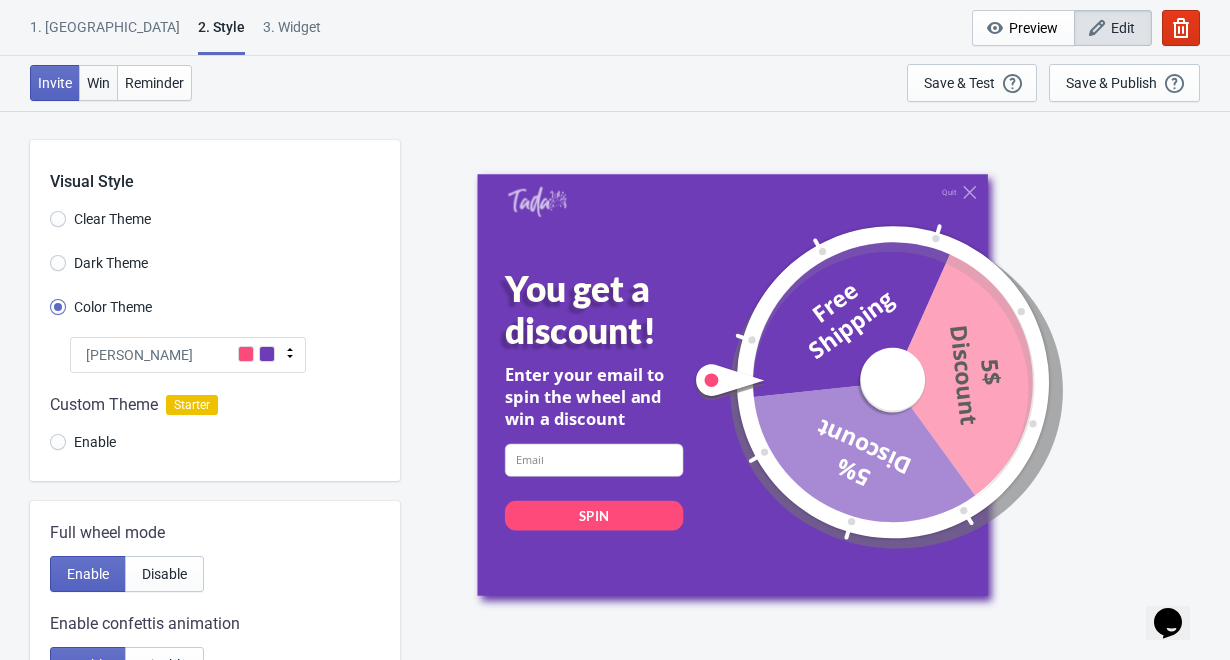click on "Win" at bounding box center (98, 83) 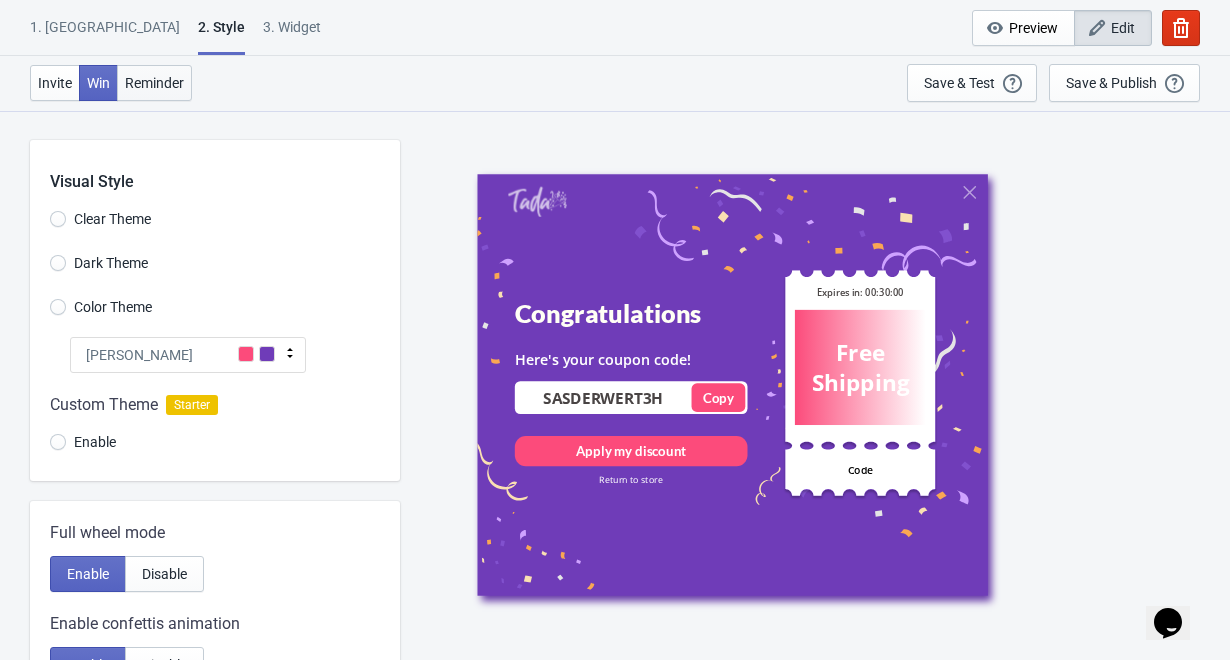 click on "Reminder" at bounding box center [154, 83] 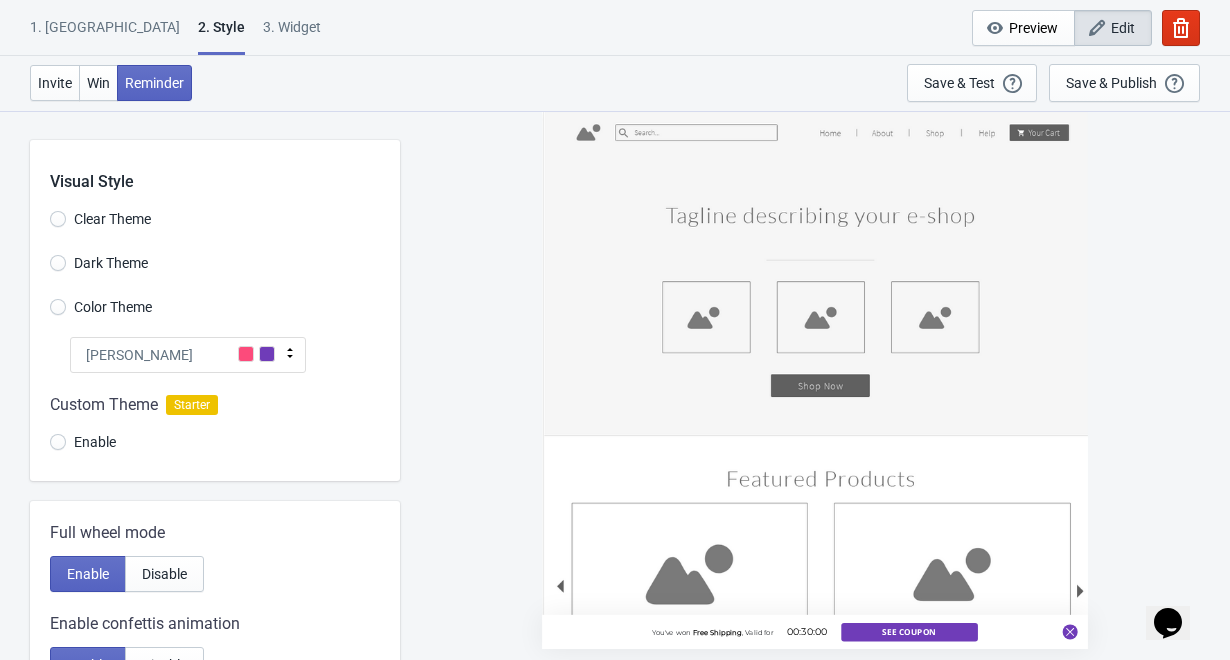scroll, scrollTop: 0, scrollLeft: 0, axis: both 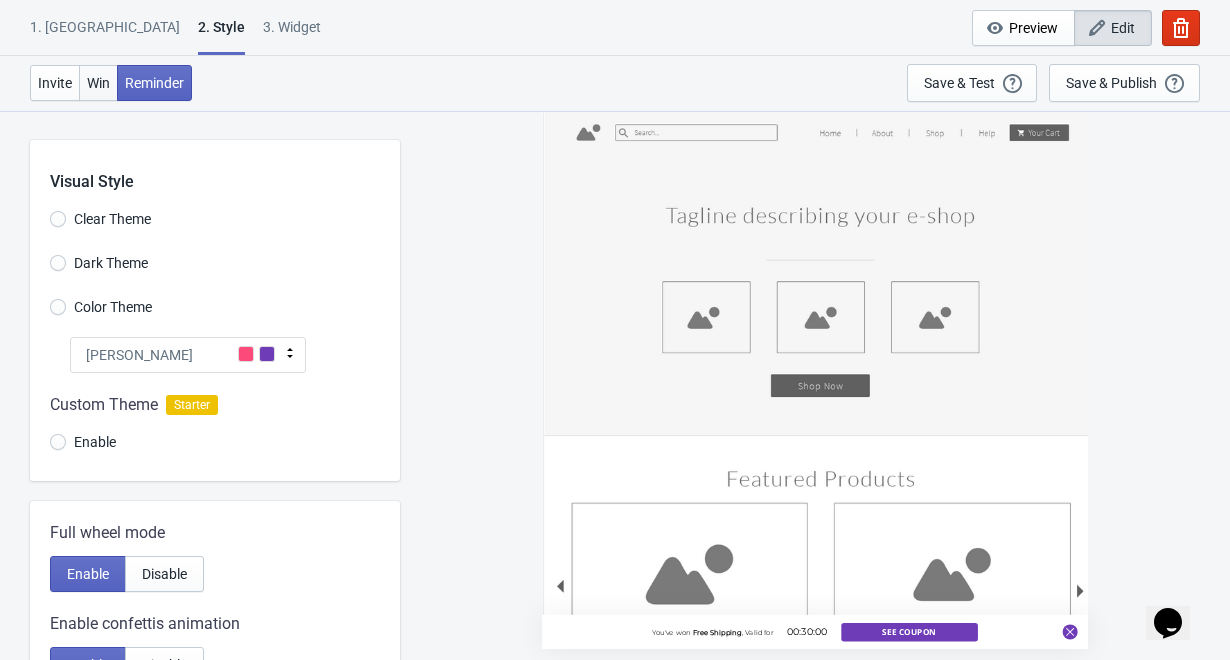 click on "Win" at bounding box center [98, 83] 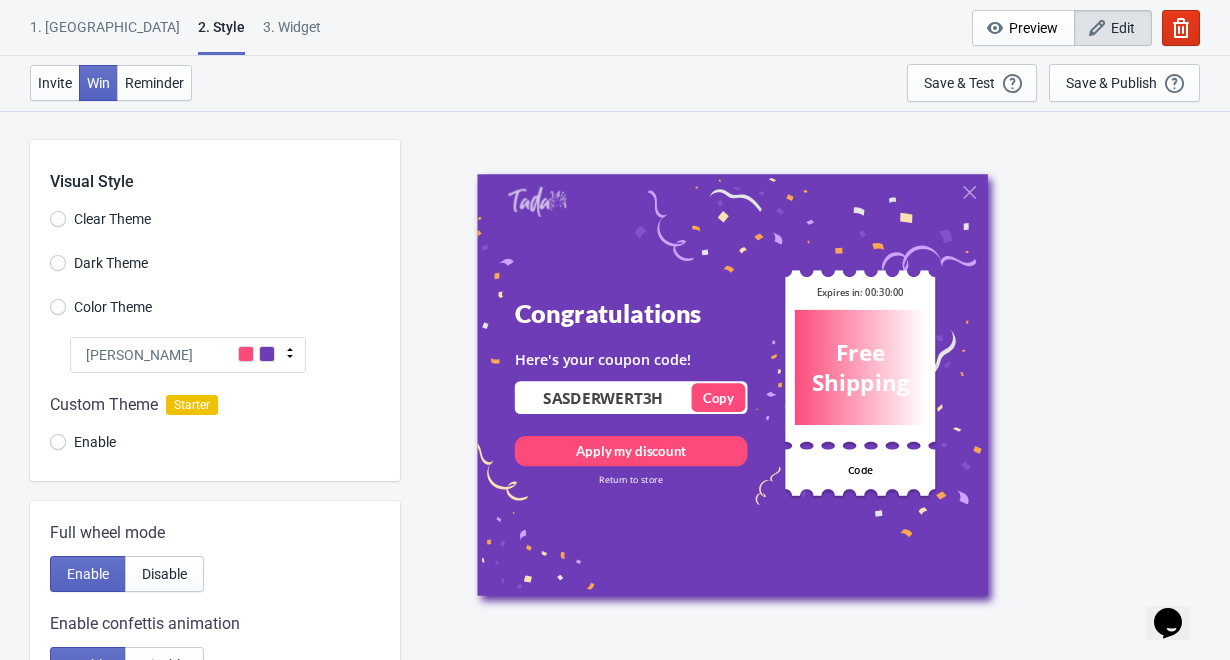 click on "3. Widget" at bounding box center (292, 34) 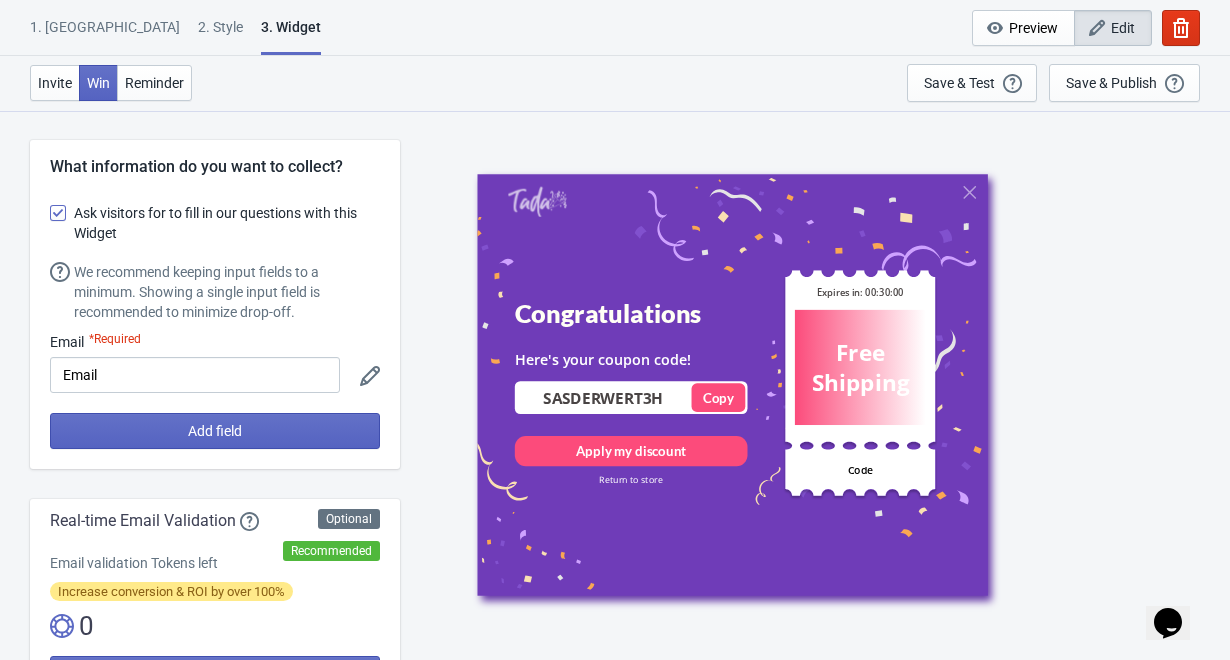 click on "What information do you want to collect? Ask visitors for to fill in our questions with this Widget We recommend keeping input fields to a minimum.  Showing a single input field is recommended to minimize drop-off. Email *Required Email Add field Optional Recommended Real-time Email Validation Email validation Tokens left  Increase conversion & ROI by over 100% 0 Learn more Enable Real-time Email Validation on this Widget Yes  (Recommended) No If the email entered includes a "+" wildcard, should it fail verification? With most email provider, users are able to add a "+" in their email and still receive these emails. For example johnsmith+tada@gmail.com would still receive his email at johnsmith@gmail.com. This could get abused to get infinite discount and we recommend that you prevent these cases with this option. Yes  (Recommended) No If the email entered fails validation, do you still want to give a discount? Yes No  (Recommended) Prevent Email Duplication Yes  (Recommended) No Zapier Integration Connected" at bounding box center [615, 2969] 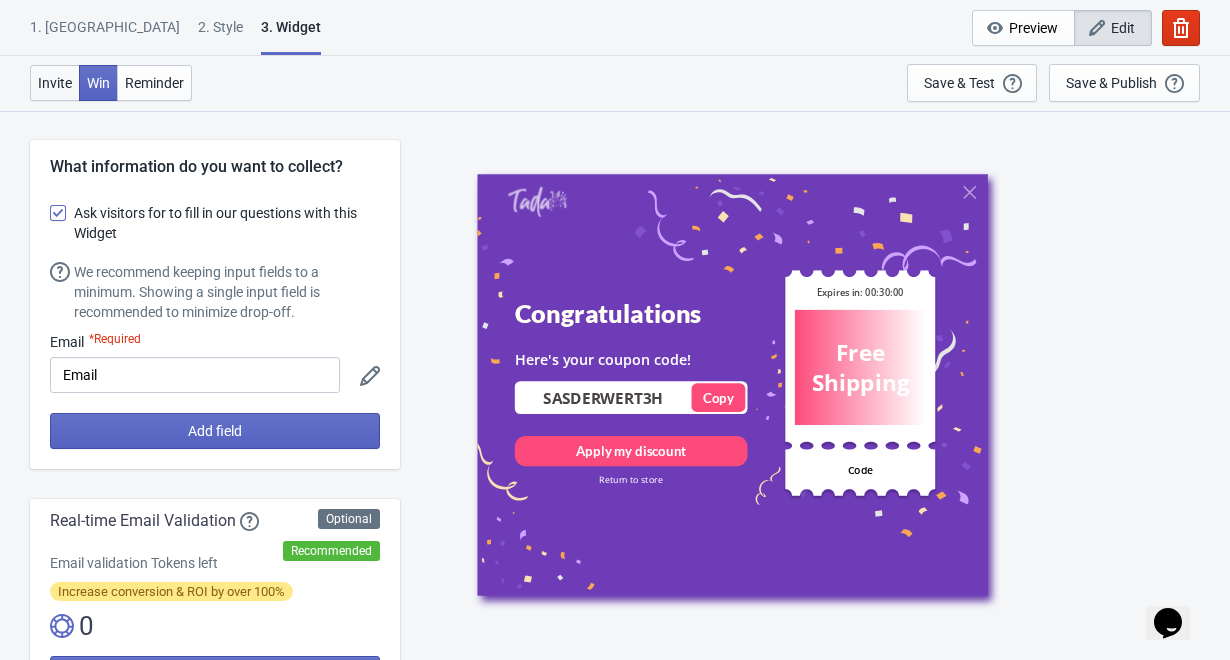 click on "Invite" at bounding box center [55, 83] 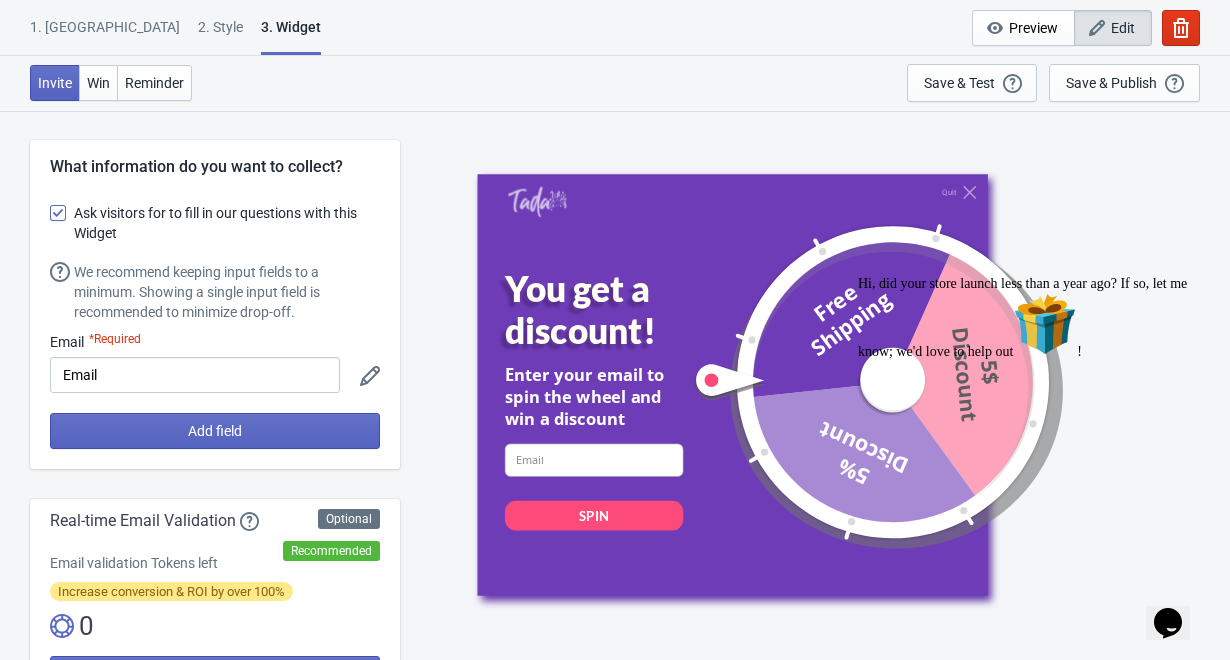 click on "Quit You get a discount! Enter your email to spin the wheel and win a discount email-input SPIN Free Shipping 5$ Discount 5% Discount" at bounding box center [815, 384] 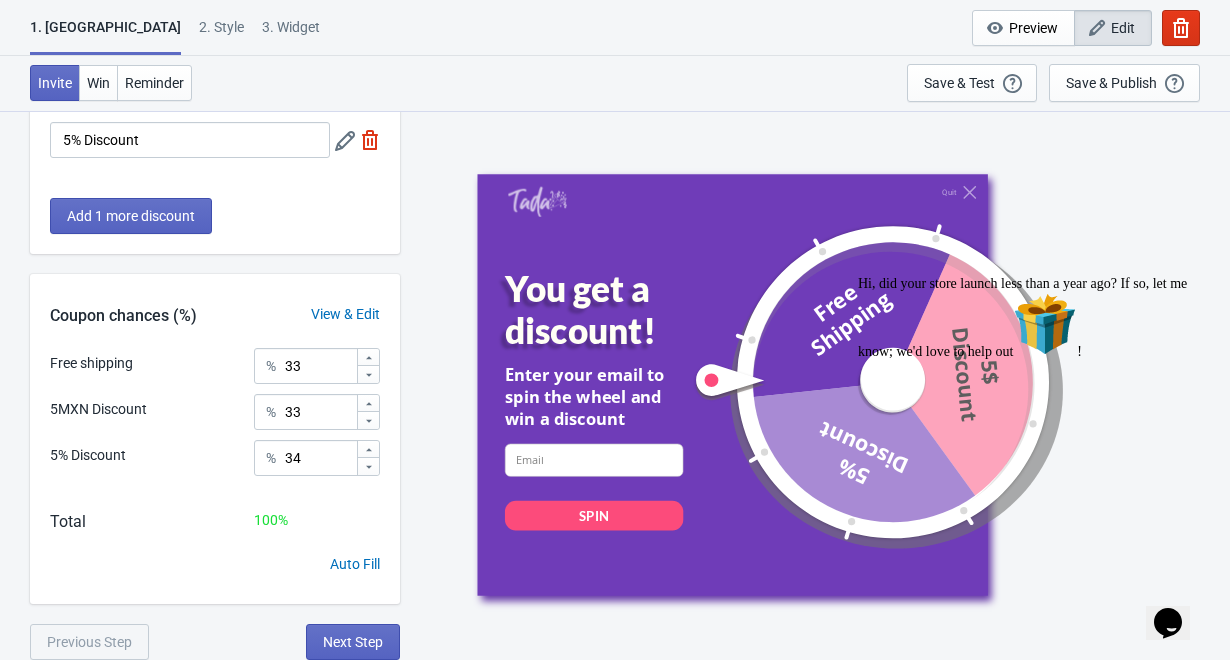 scroll, scrollTop: 279, scrollLeft: 0, axis: vertical 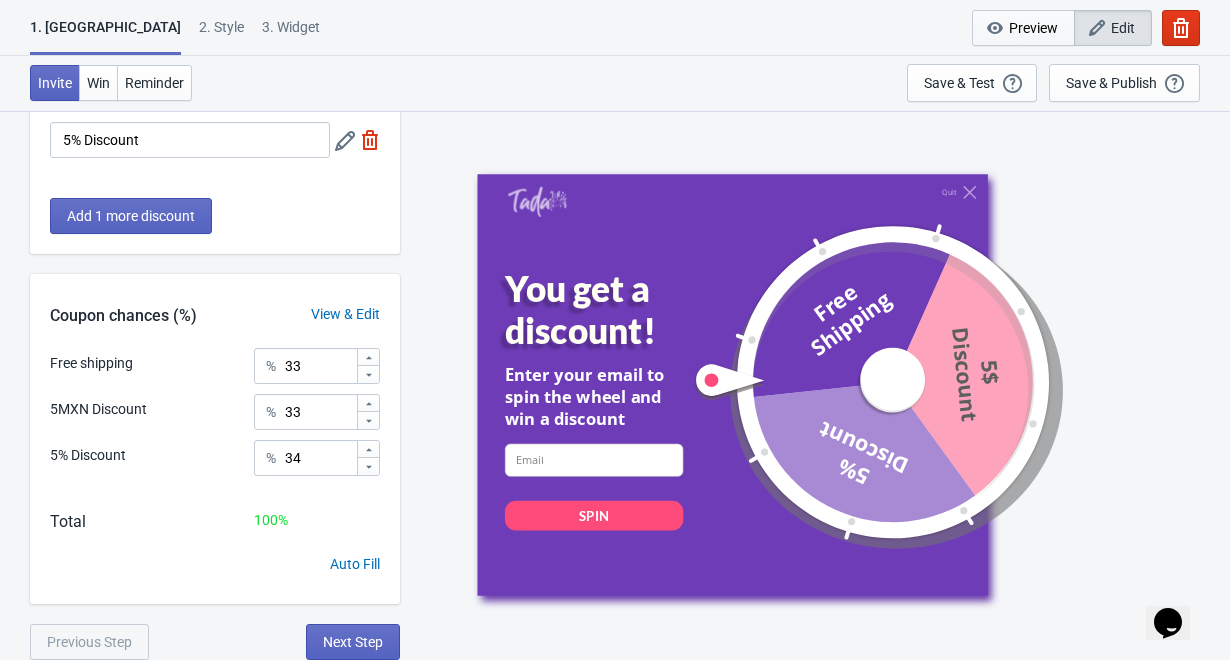 click on "Preview" at bounding box center (1033, 28) 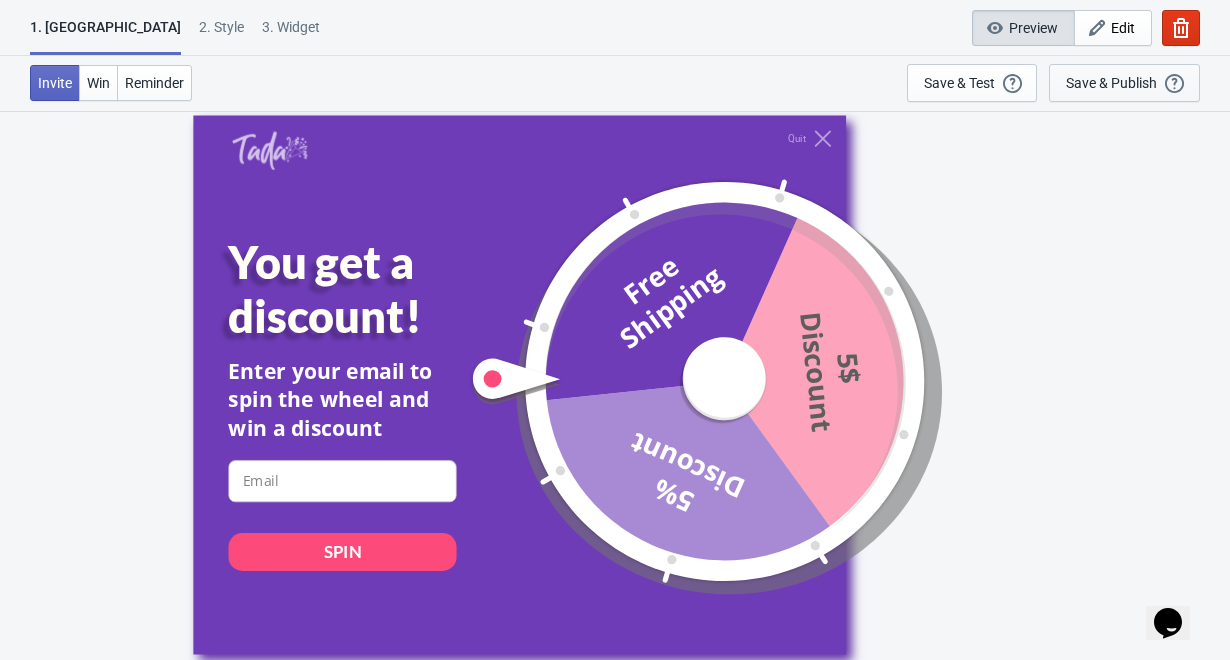 click on "Save & Publish" at bounding box center [1111, 83] 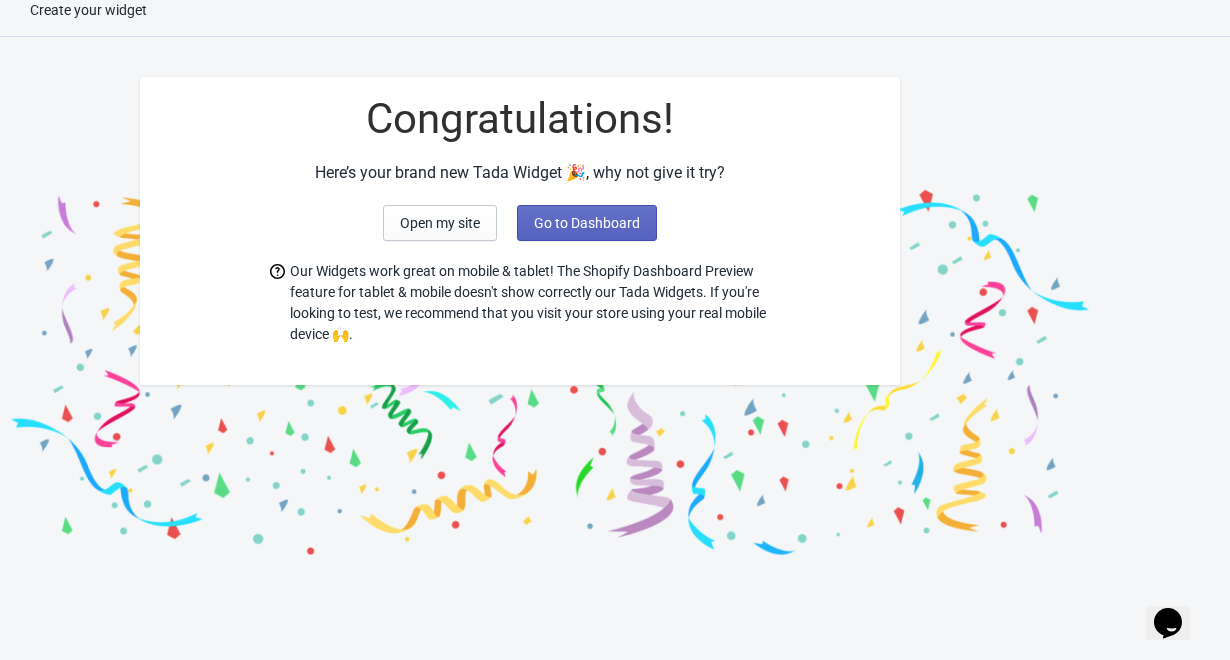scroll, scrollTop: 20, scrollLeft: 0, axis: vertical 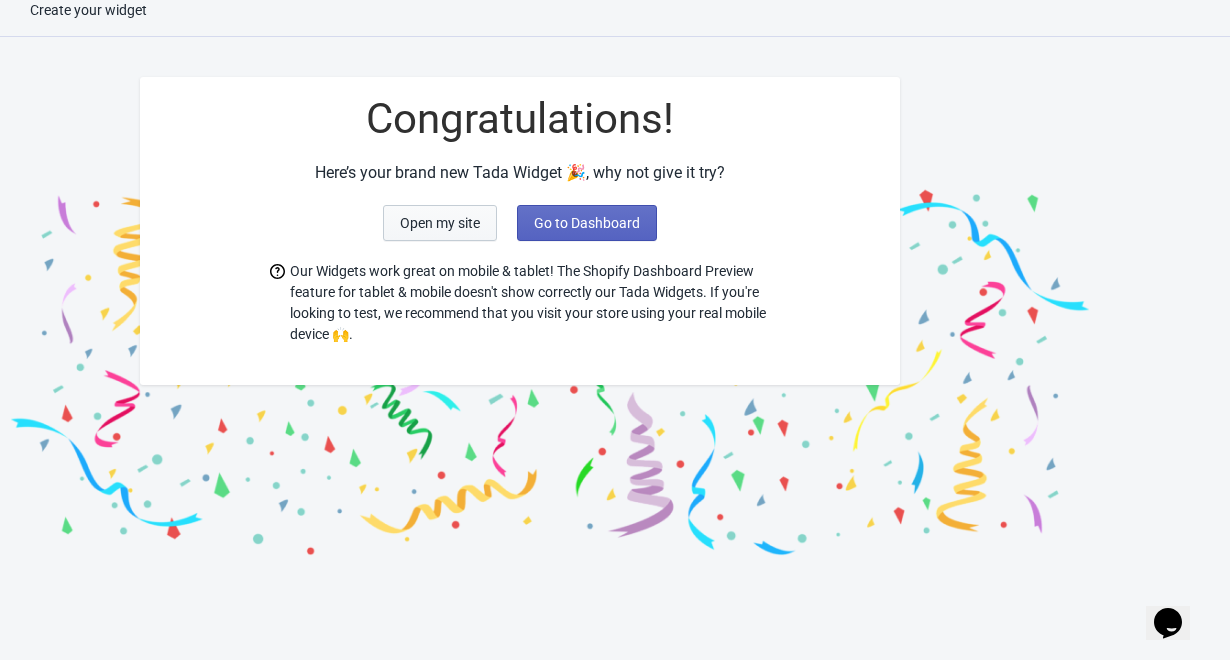 click on "Open my site" at bounding box center (440, 223) 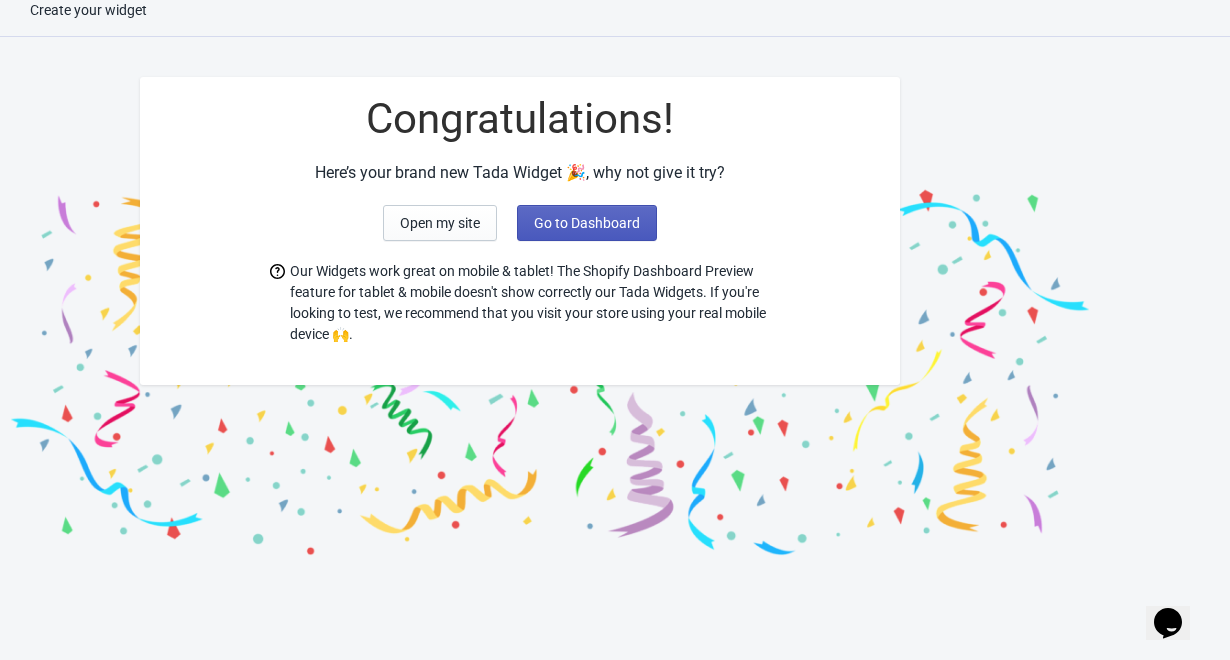 click on "Go to Dashboard" at bounding box center [587, 223] 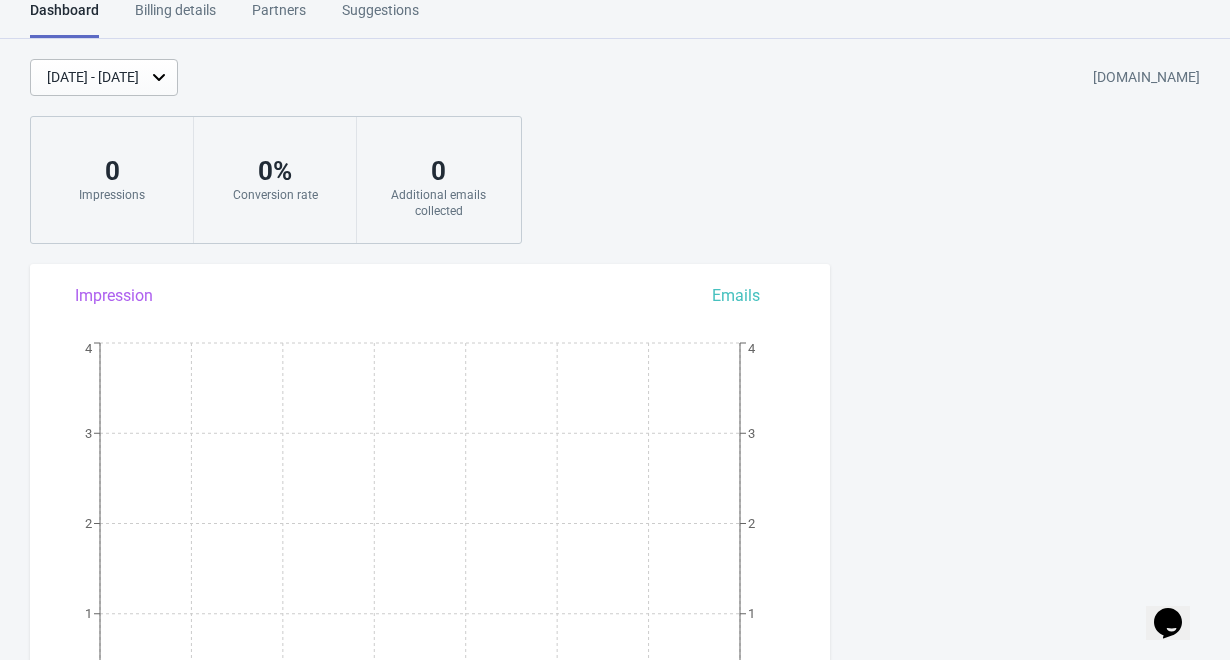 click on "Billing details" at bounding box center (175, 17) 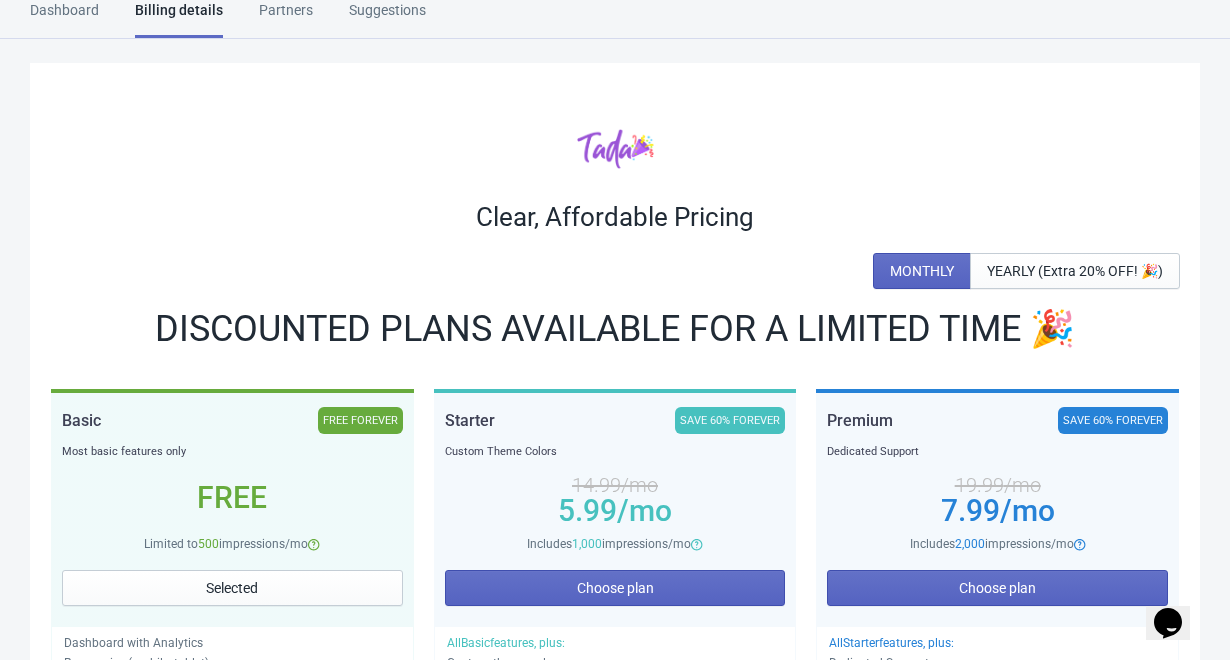 click on "Dashboard" at bounding box center [64, 17] 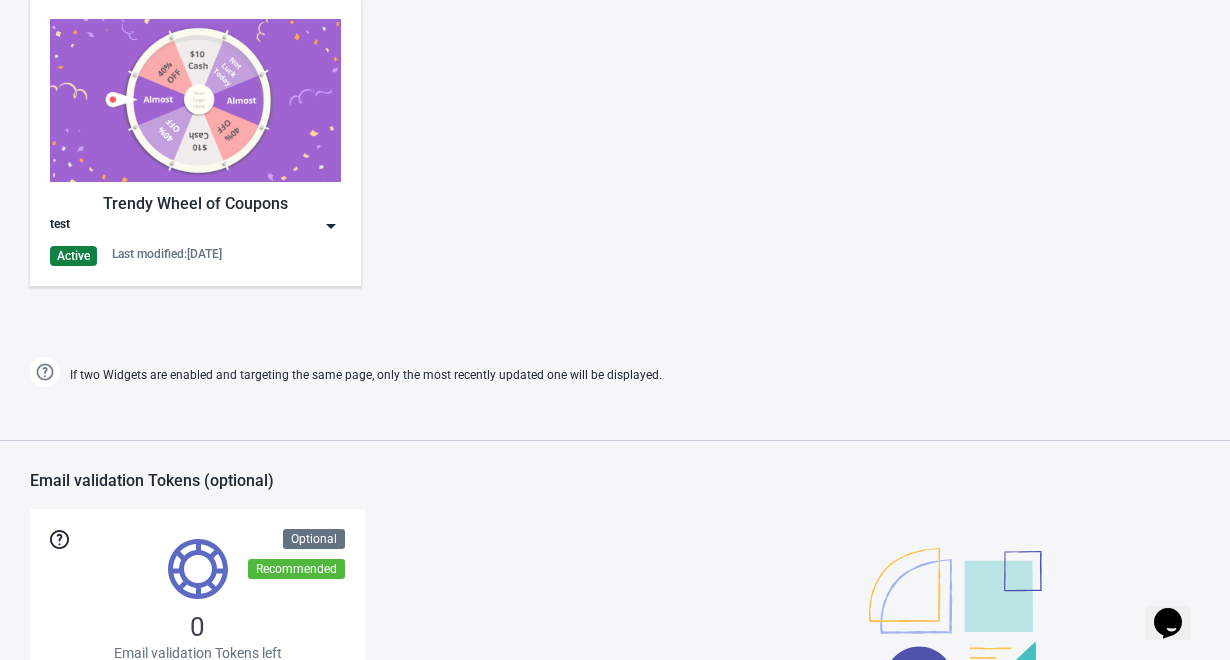 scroll, scrollTop: 1009, scrollLeft: 0, axis: vertical 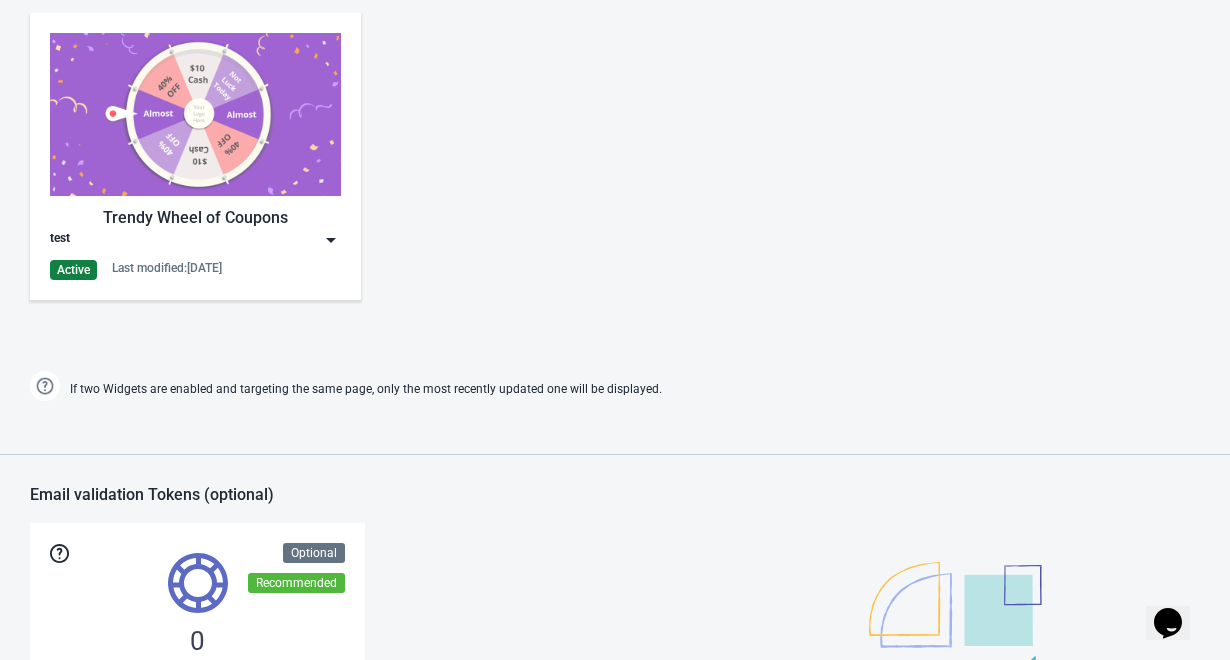 click at bounding box center (195, 114) 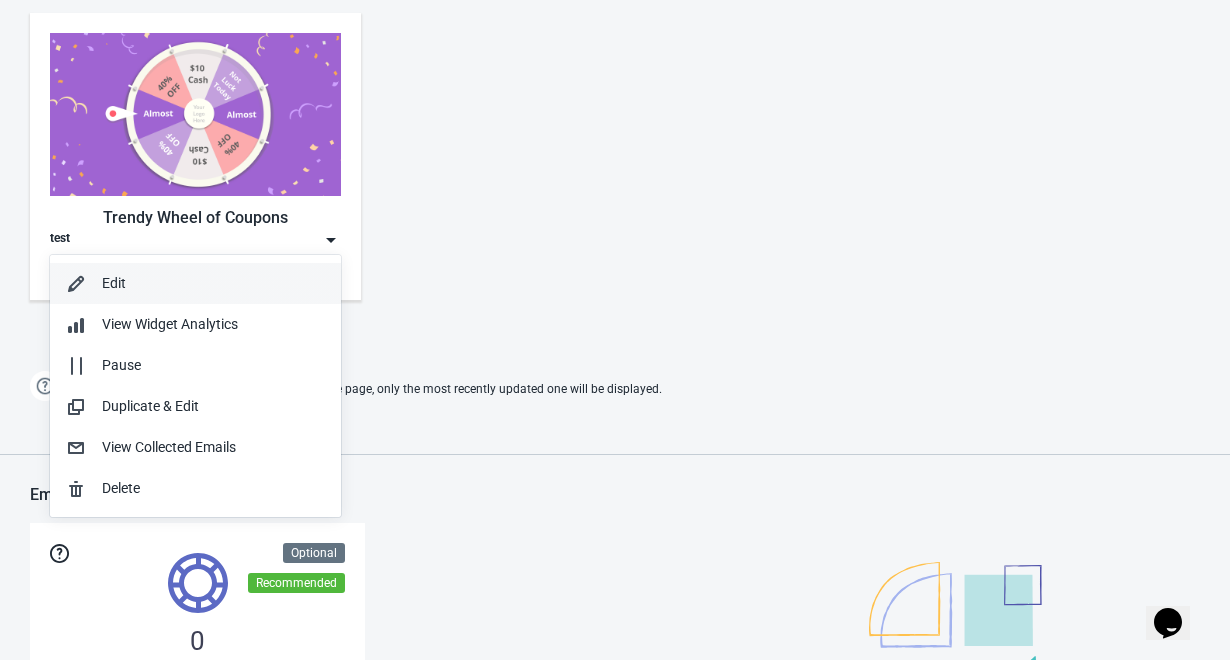 click on "Edit" at bounding box center (213, 283) 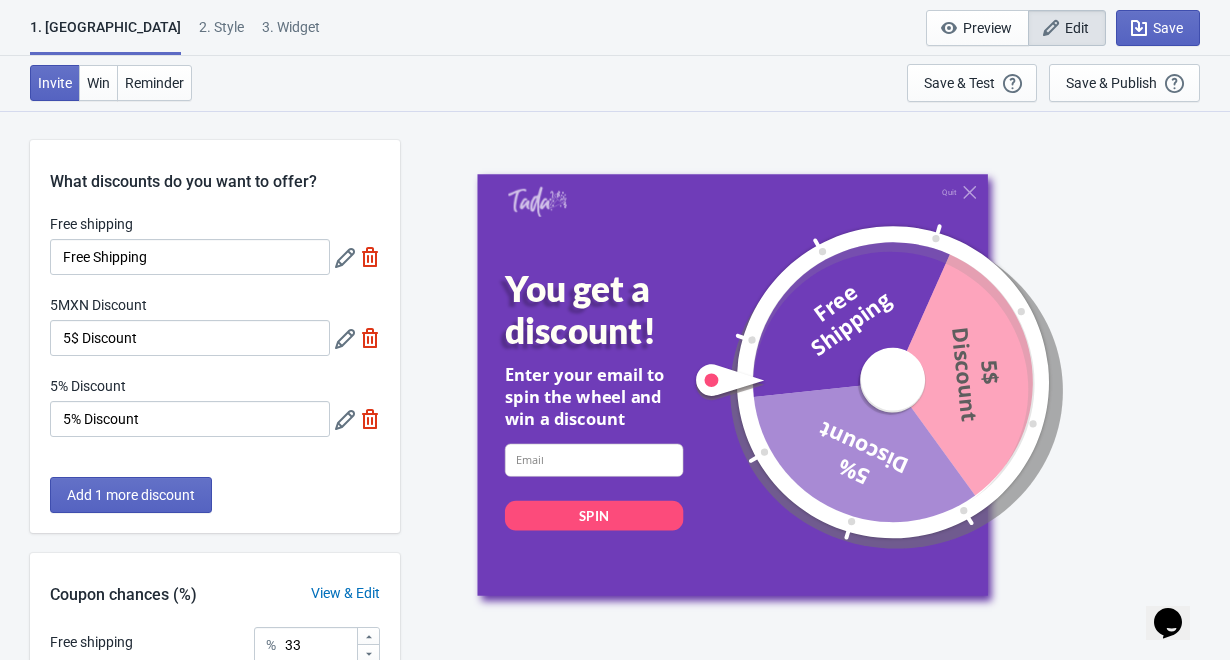 scroll, scrollTop: 0, scrollLeft: 0, axis: both 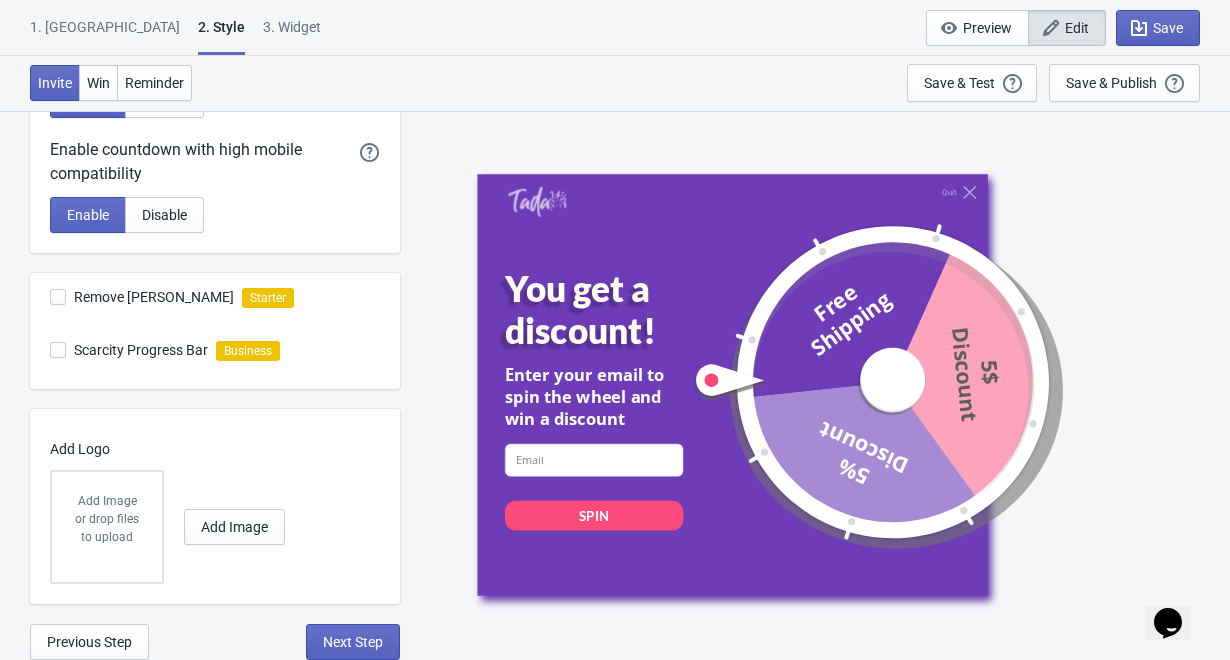 click on "3. Widget" at bounding box center [292, 34] 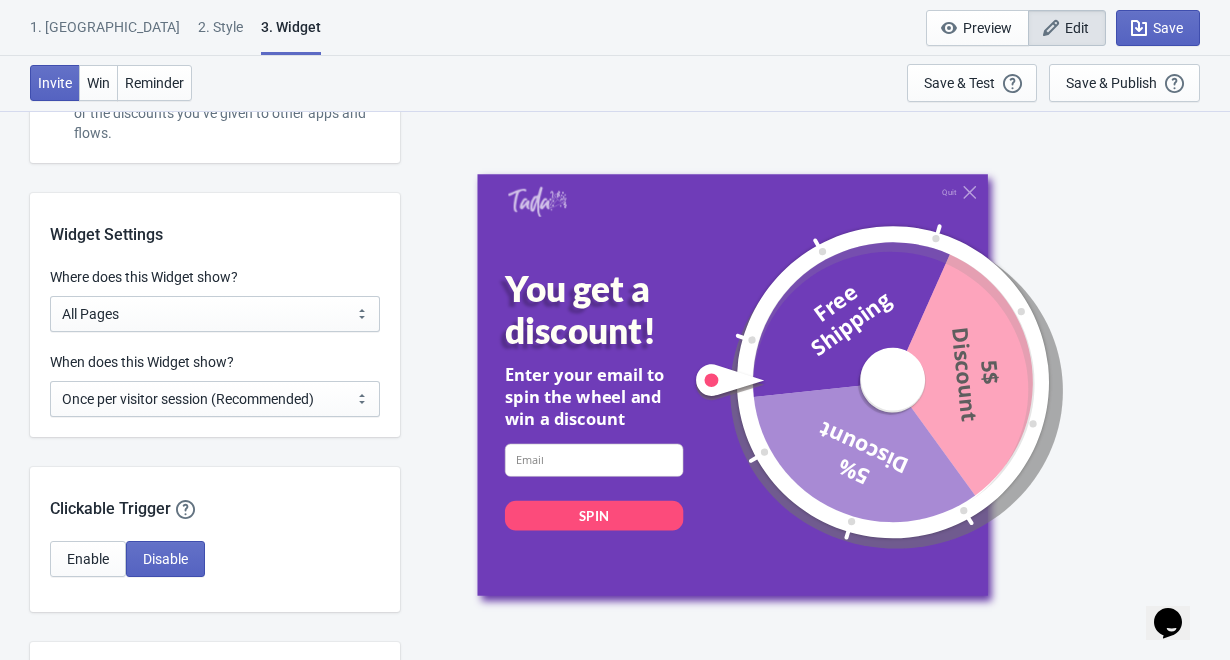 scroll, scrollTop: 1488, scrollLeft: 0, axis: vertical 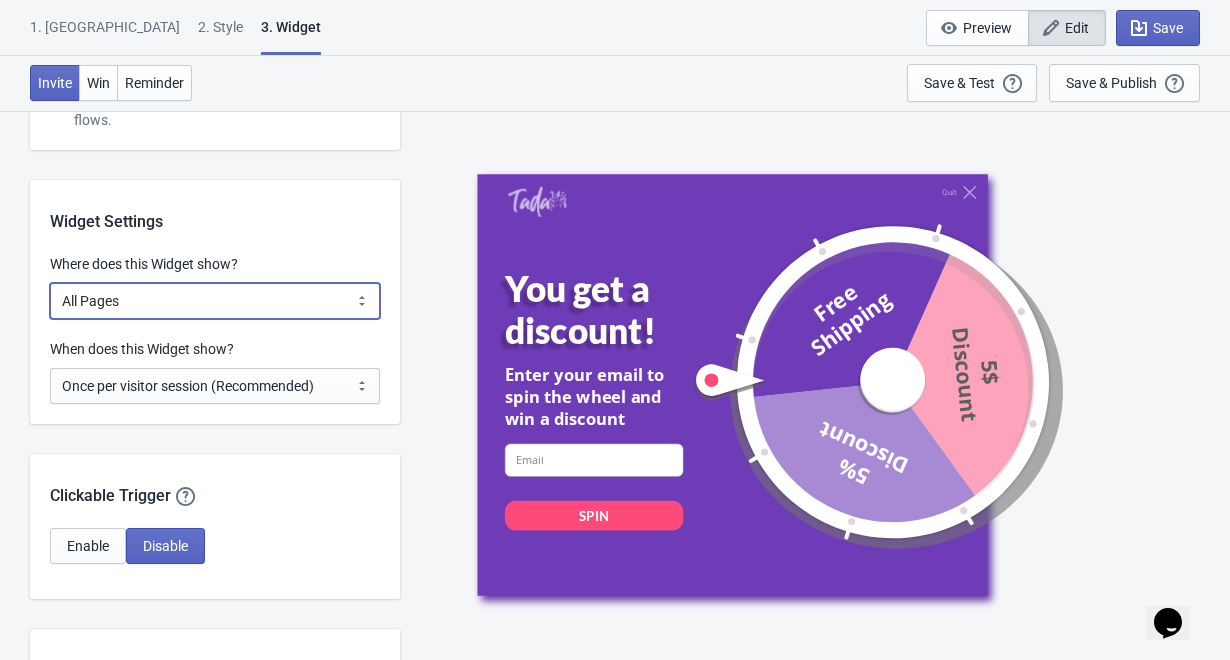 select on "specificURL" 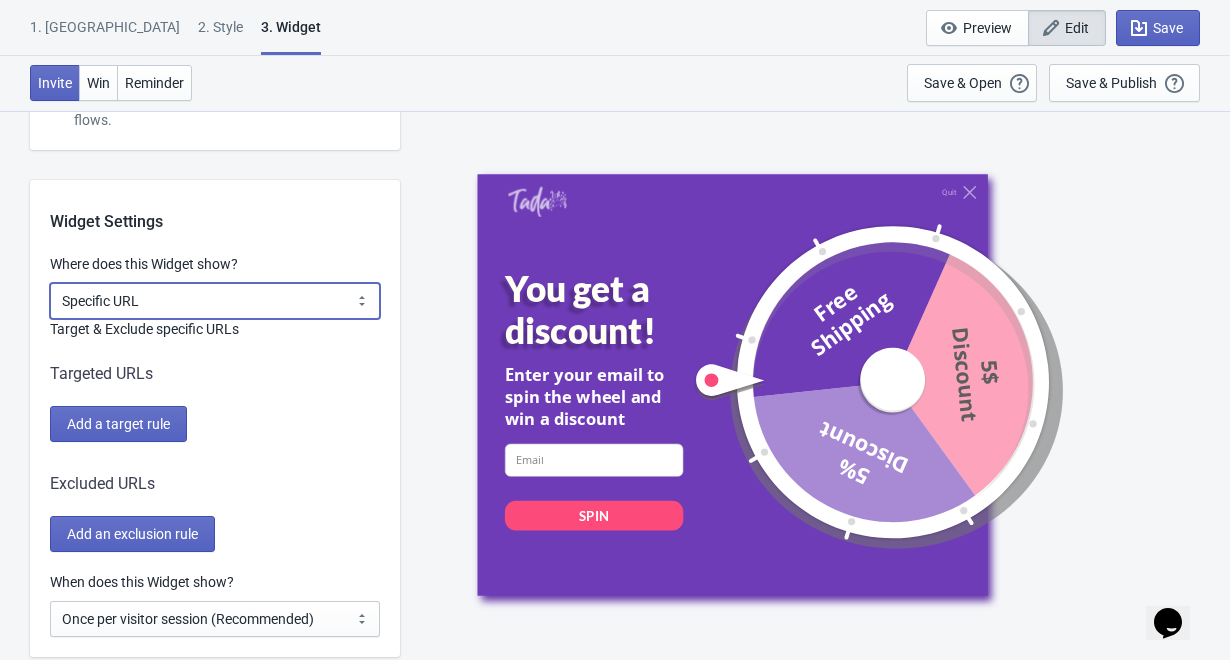 scroll, scrollTop: 1499, scrollLeft: 0, axis: vertical 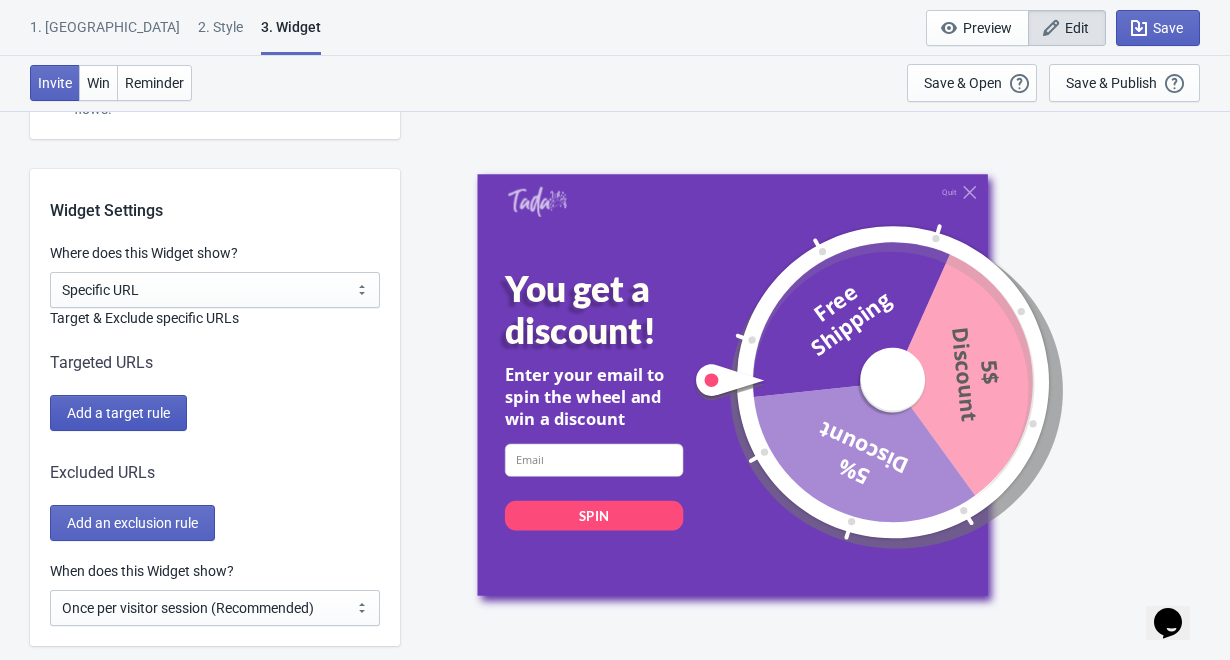 click on "Add a target rule" at bounding box center (118, 413) 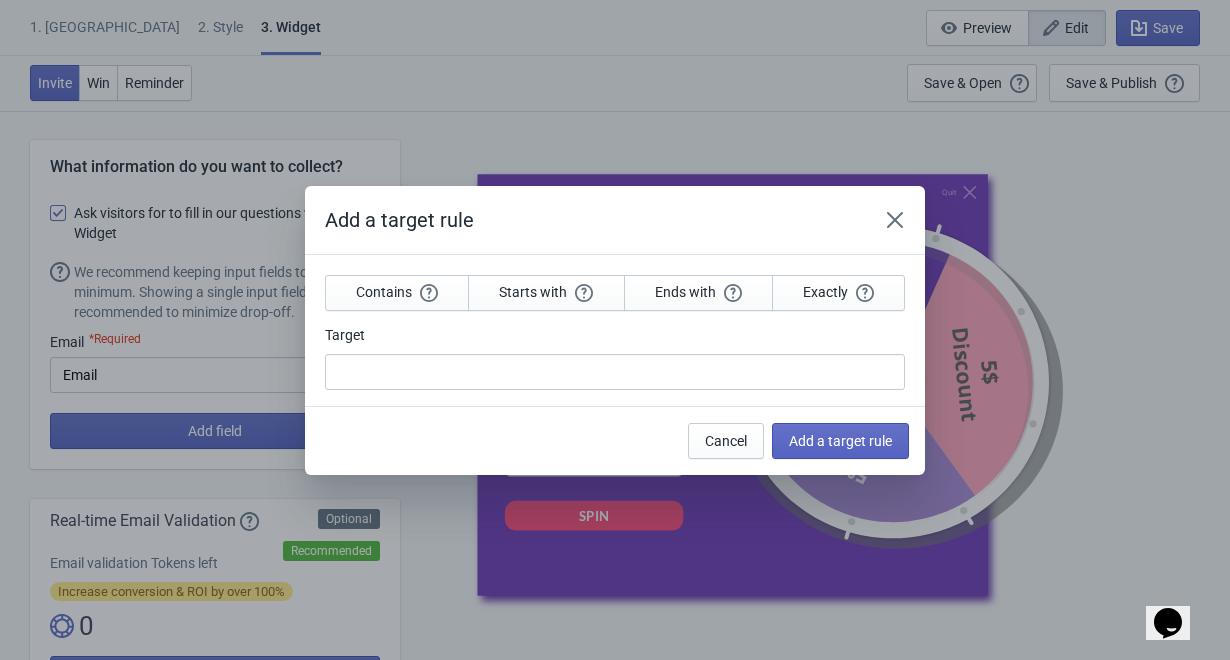 scroll, scrollTop: 0, scrollLeft: 0, axis: both 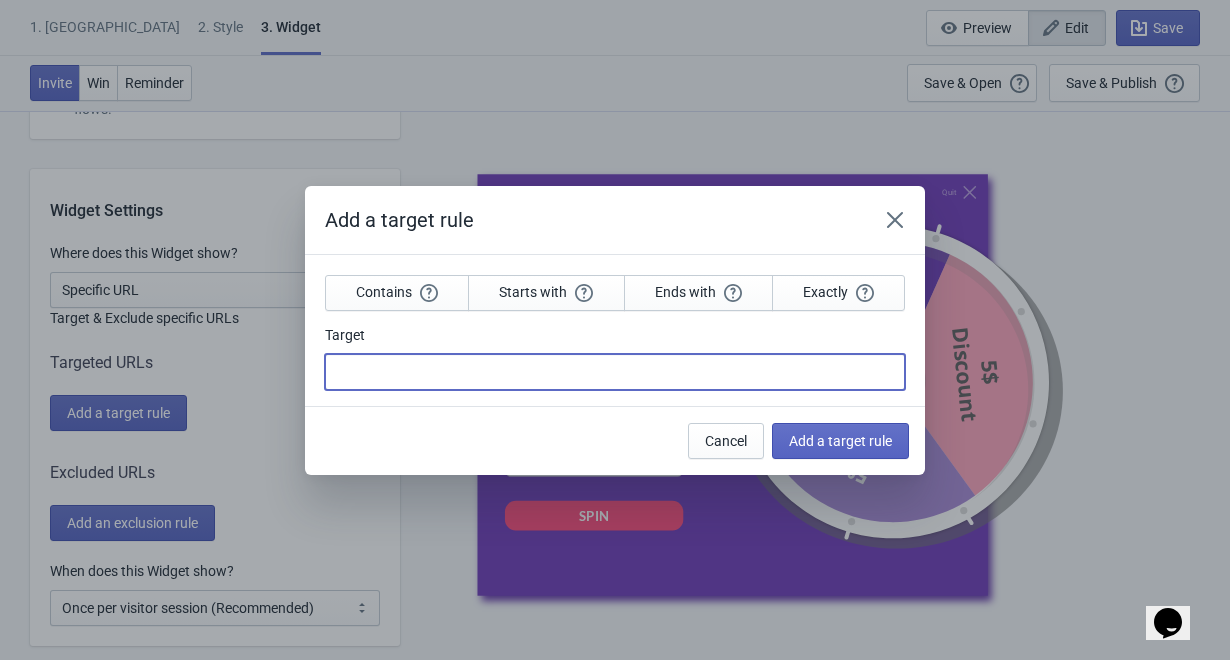 click on "Target" at bounding box center [615, 372] 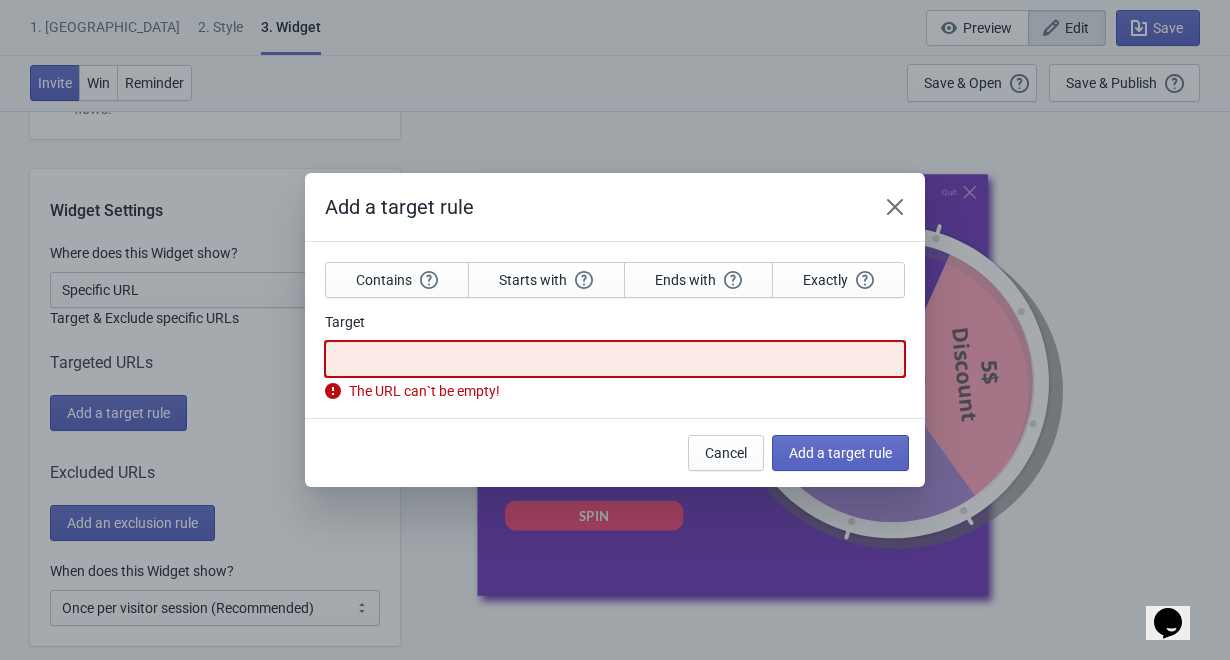 paste on "https://latiendafrancesa.mx/pages/spin-evento" 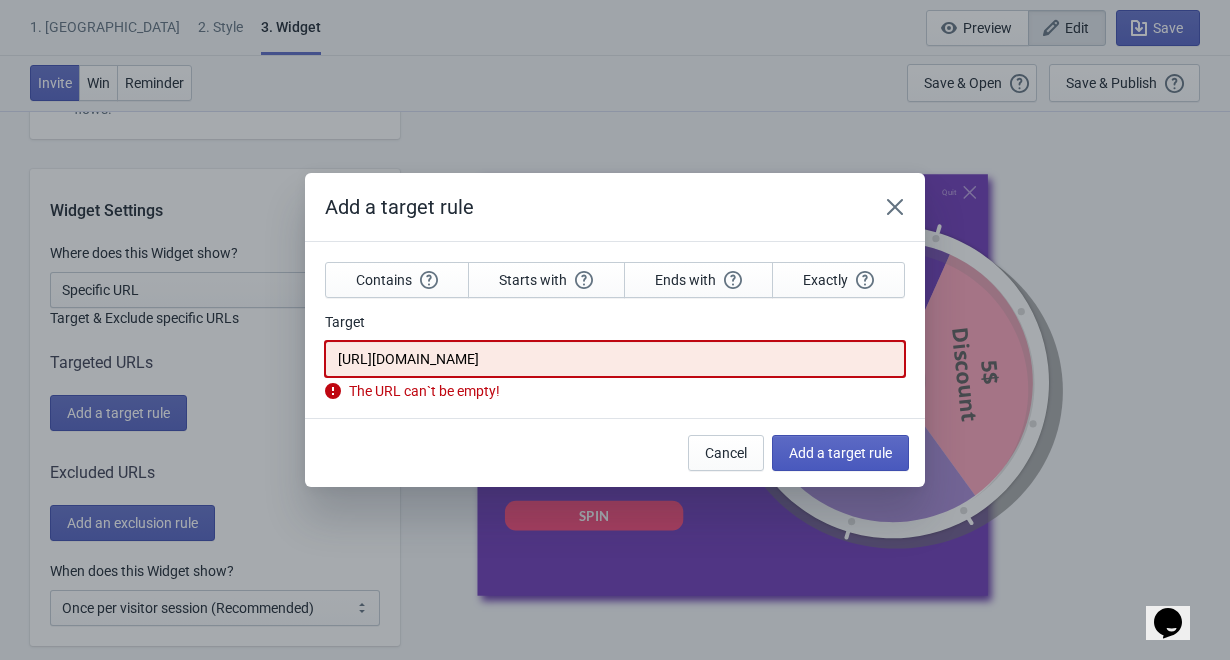 type on "https://latiendafrancesa.mx/pages/spin-evento" 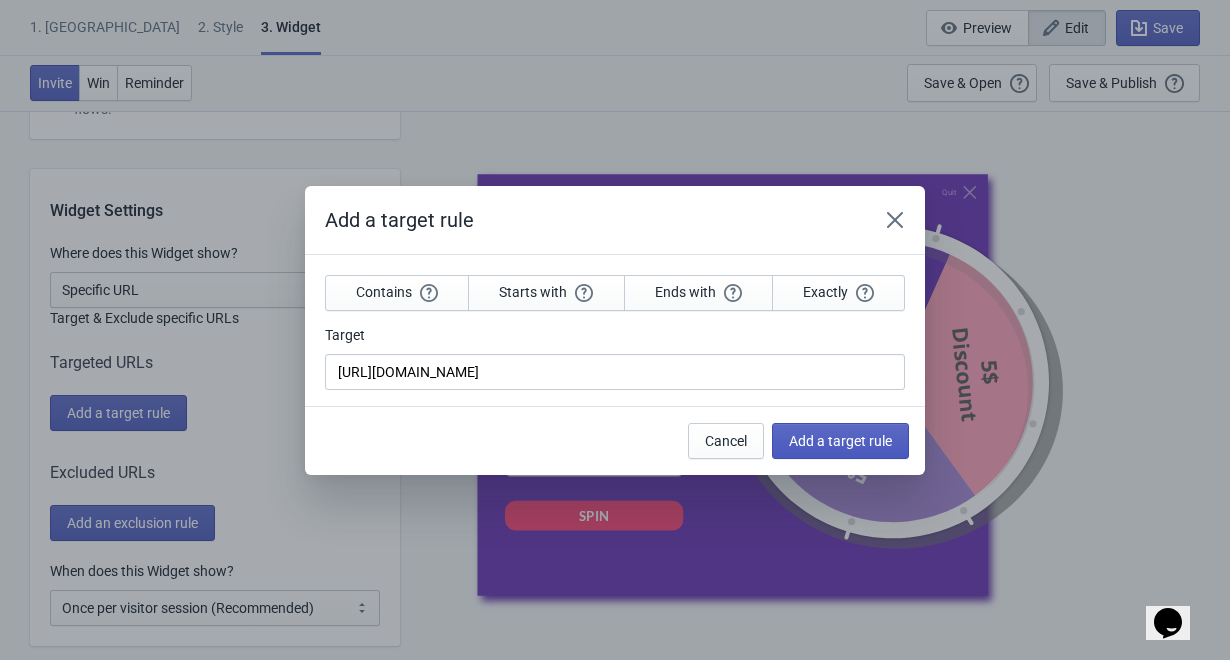 click on "Add a target rule" at bounding box center [840, 441] 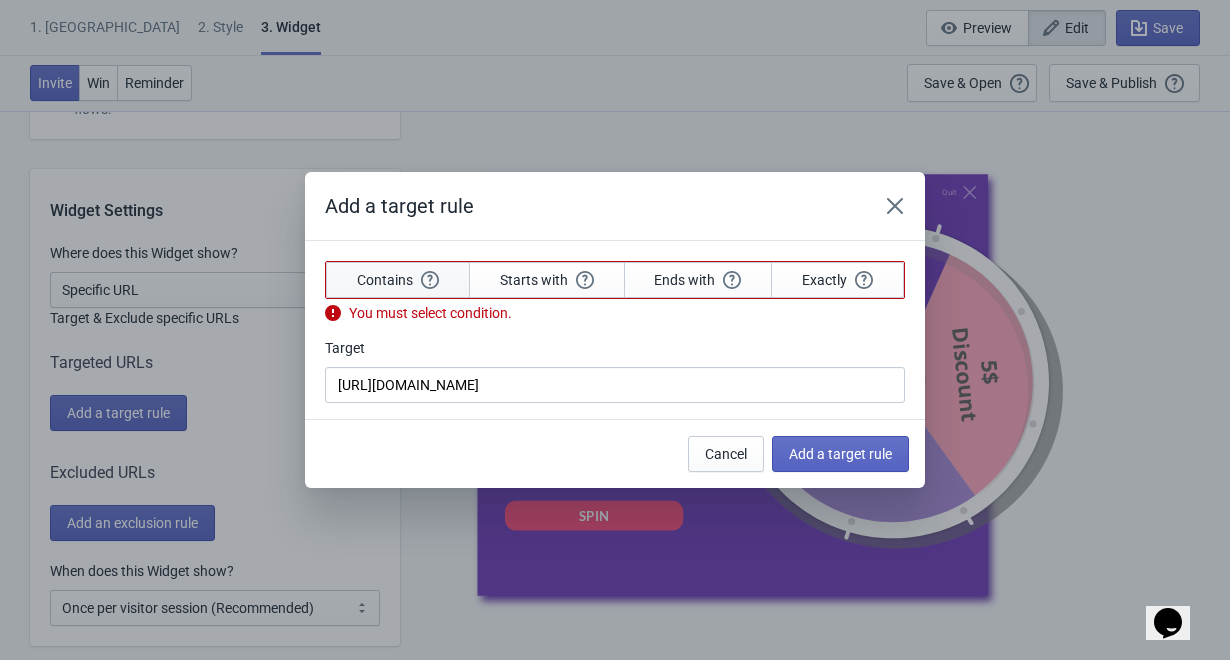 click on "Contains" at bounding box center (398, 280) 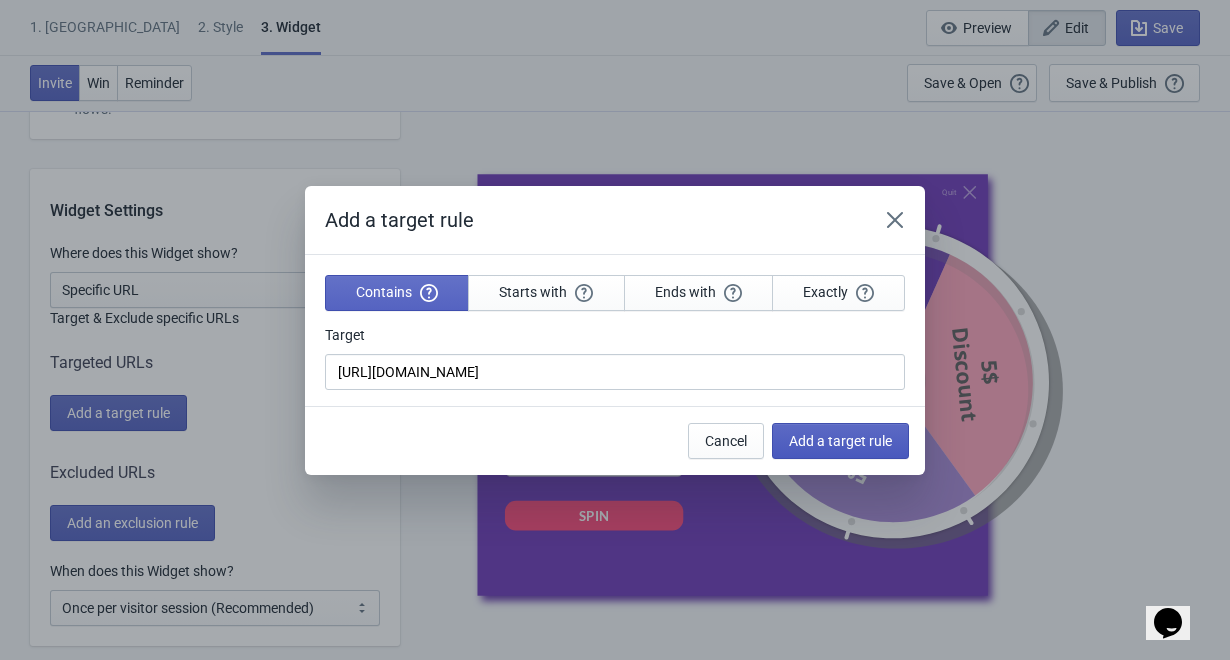 click on "Add a target rule" at bounding box center (840, 441) 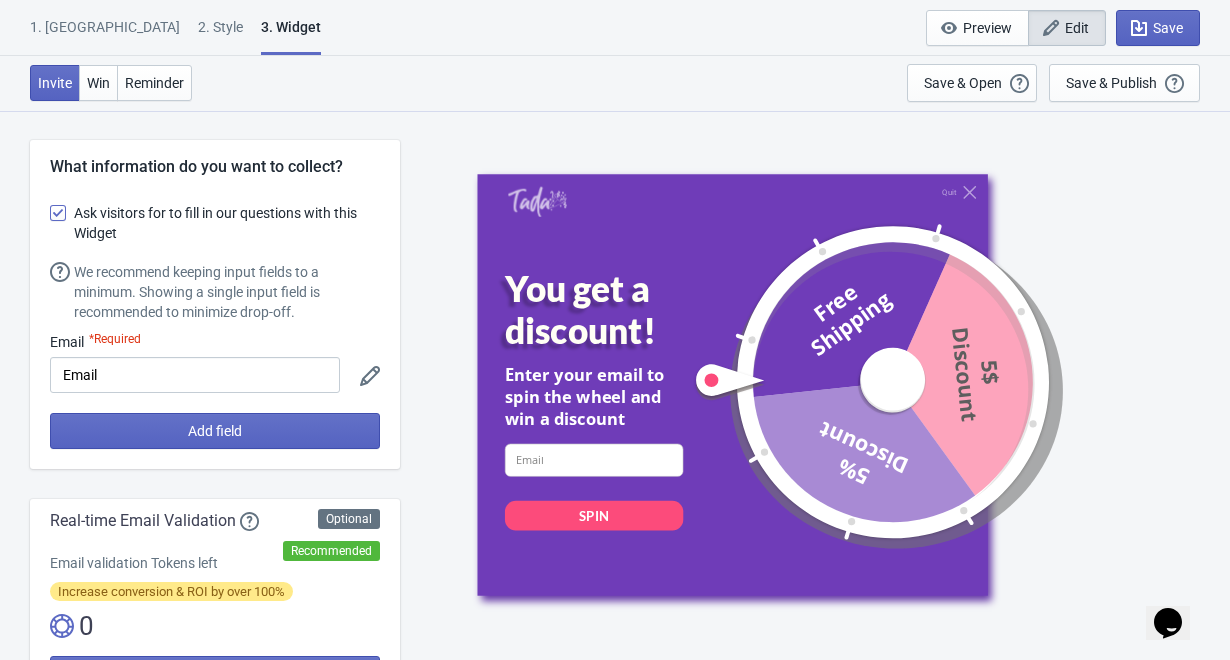 scroll, scrollTop: 1499, scrollLeft: 0, axis: vertical 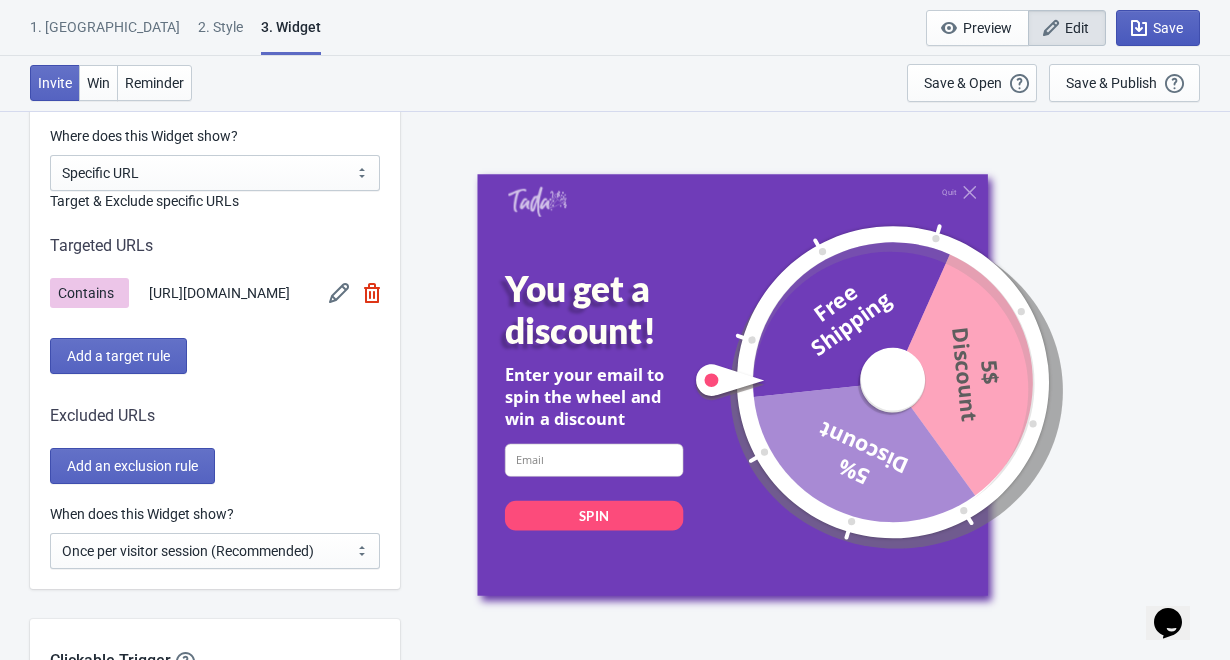 click on "Save" at bounding box center (1168, 28) 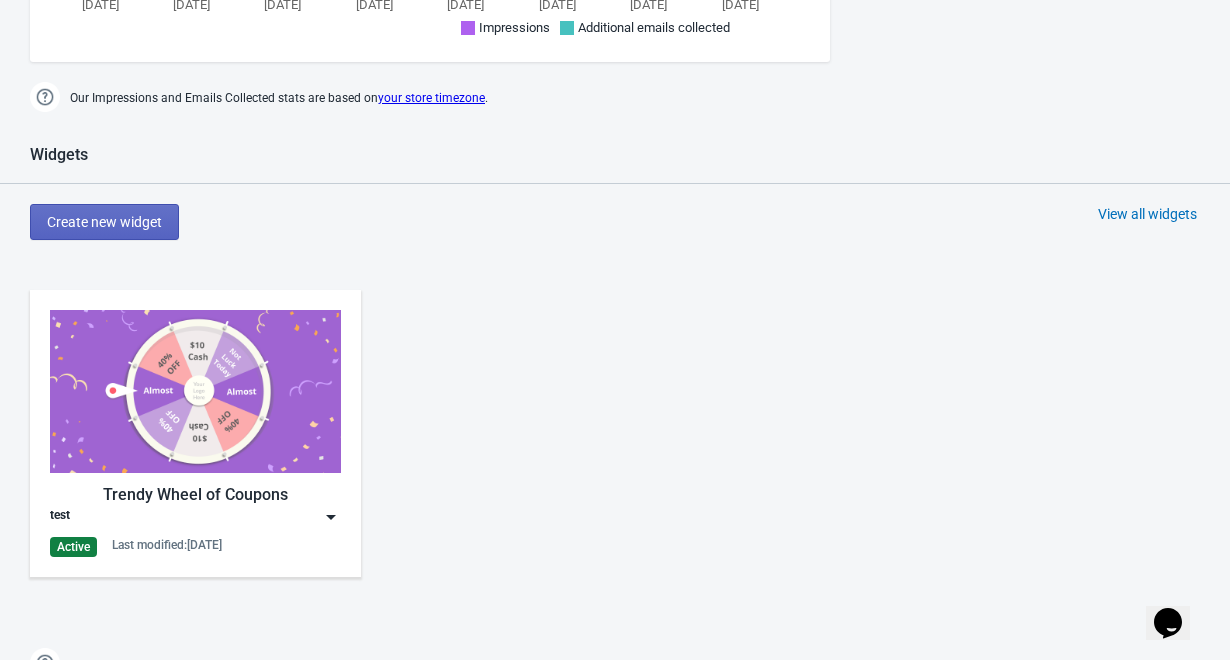 scroll, scrollTop: 243, scrollLeft: 0, axis: vertical 